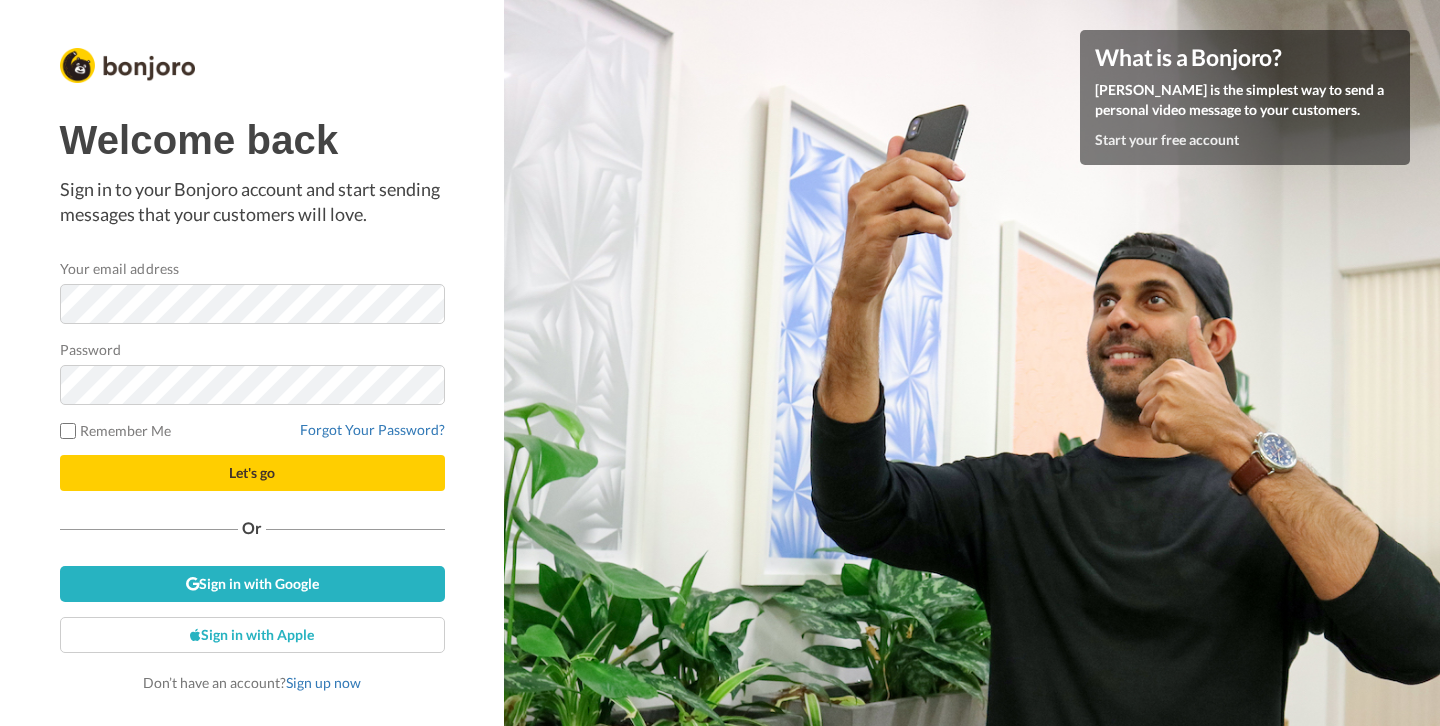 scroll, scrollTop: 0, scrollLeft: 0, axis: both 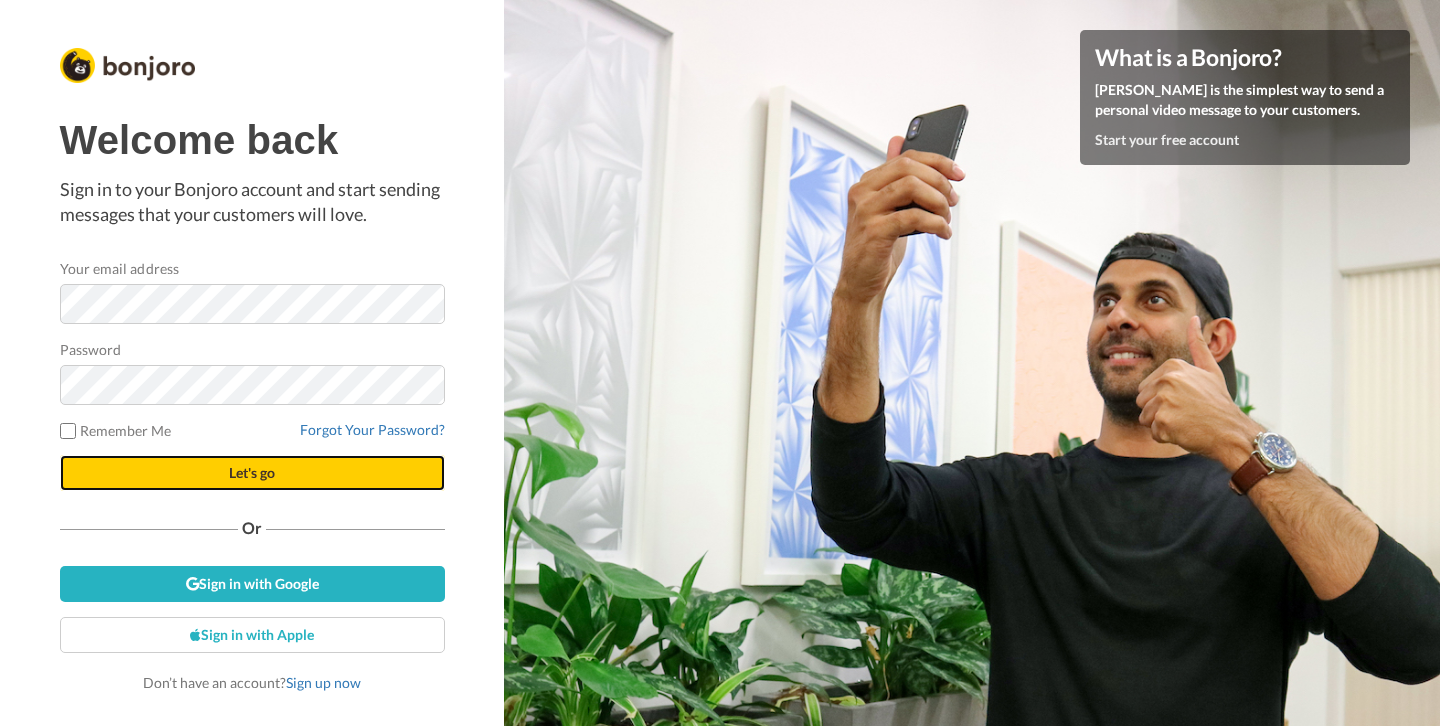 click on "Let's go" at bounding box center [252, 472] 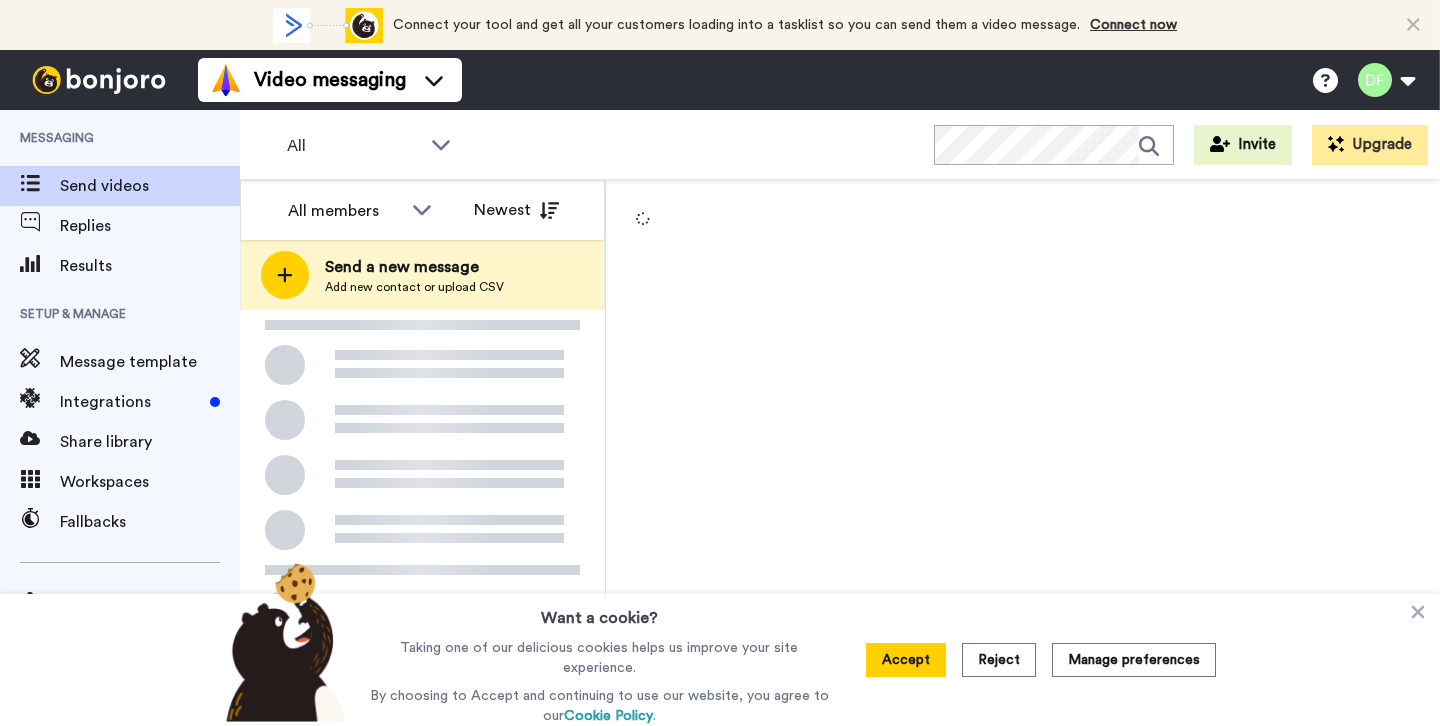 scroll, scrollTop: 0, scrollLeft: 0, axis: both 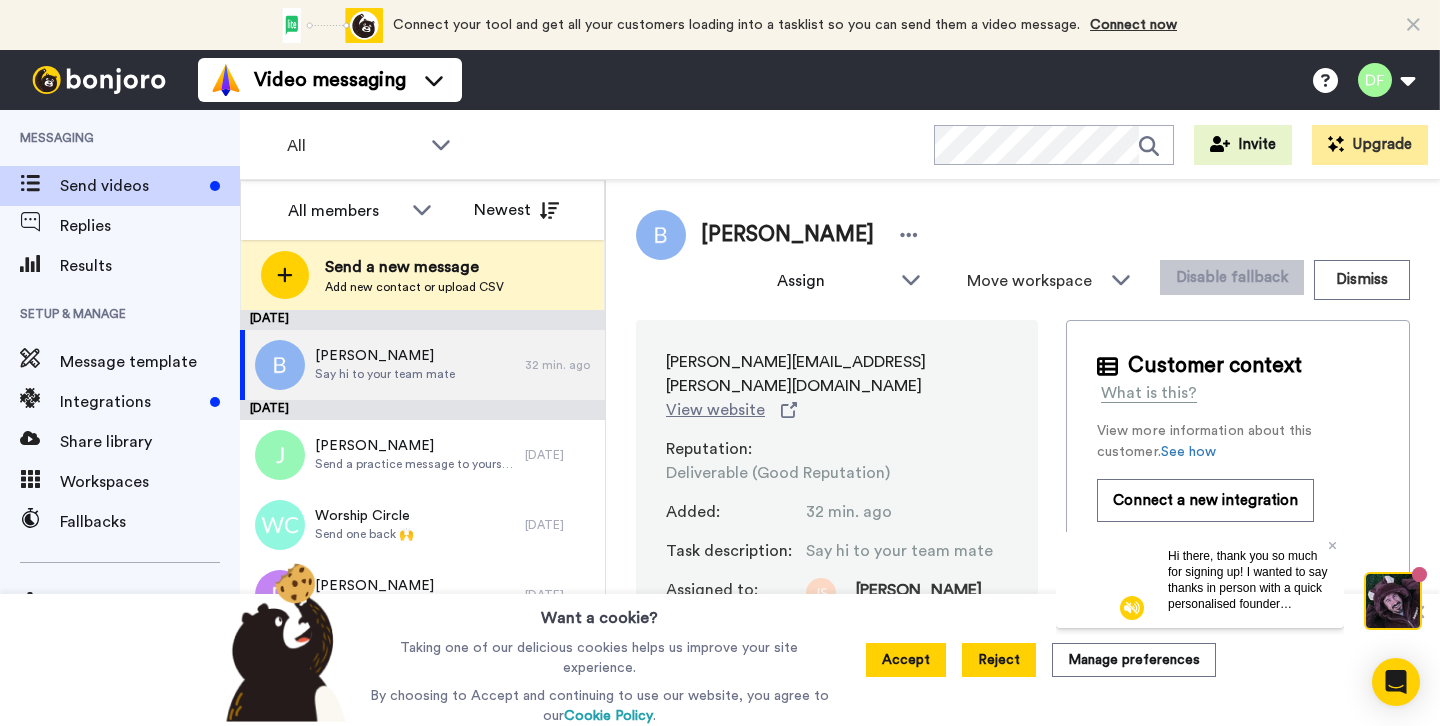 click on "Reject" at bounding box center (999, 660) 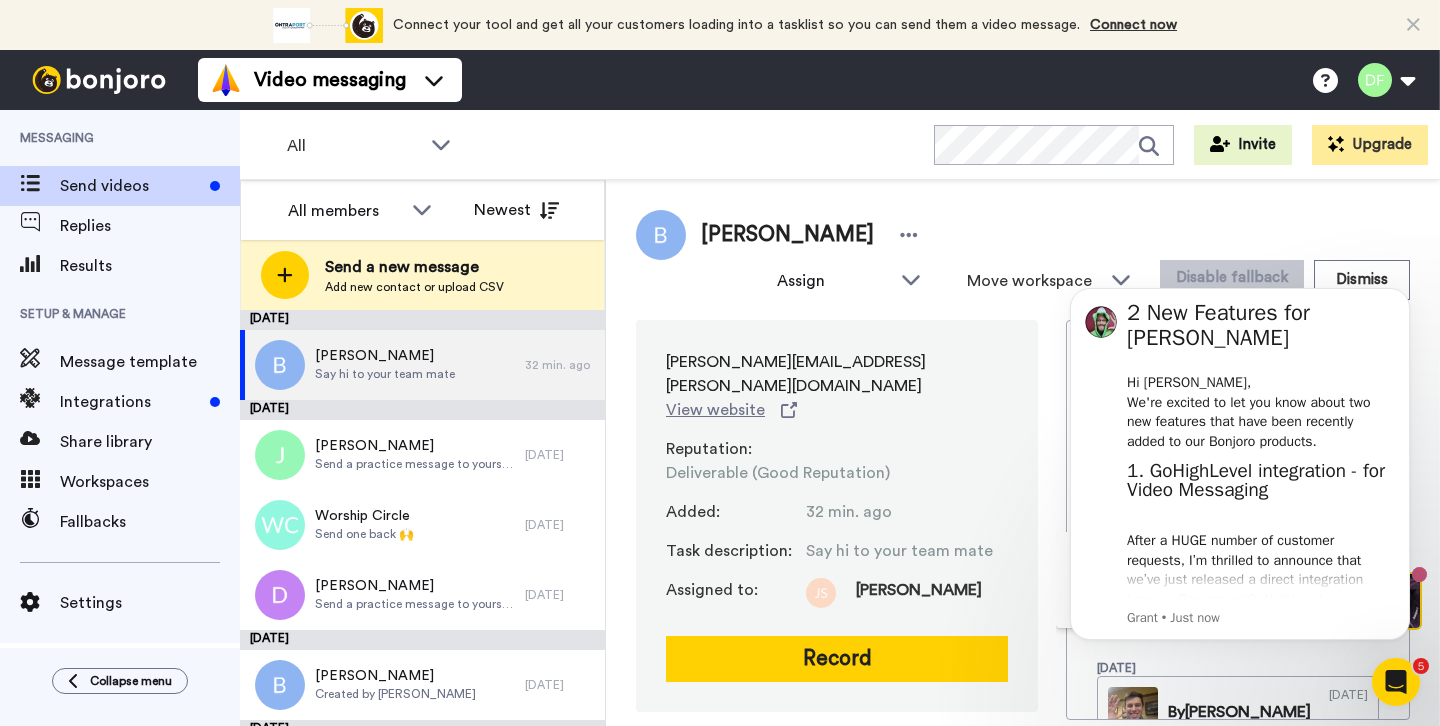 scroll, scrollTop: 0, scrollLeft: 0, axis: both 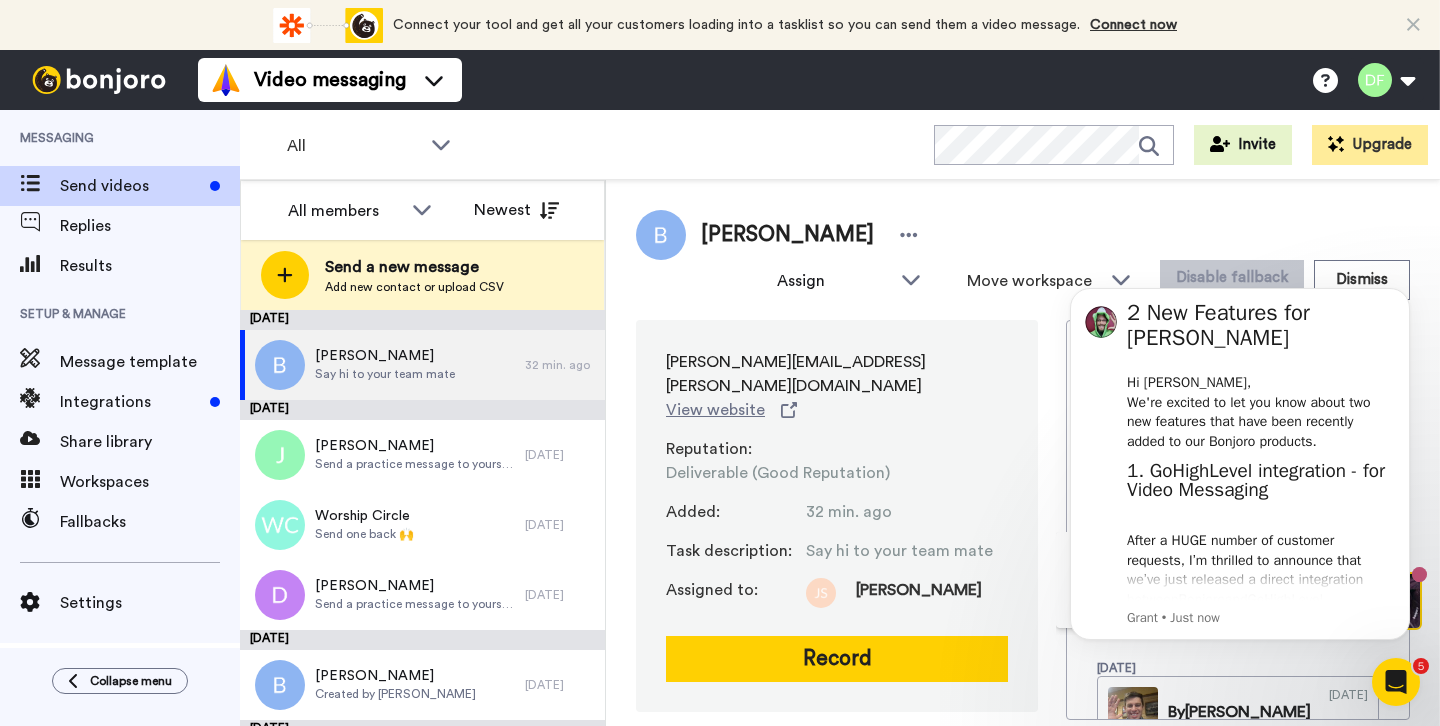 click on "Brooke Taylor Assign Todd Holzworth Allen Kincaid Joe Webb Dave Falkenberg Brooke Taylor Michael Mayeaux Joe Smith Jon Schirm Move workspace WORKSPACES View all Default Task List + Add a new workspace Disable fallback Dismiss" at bounding box center (1023, 255) 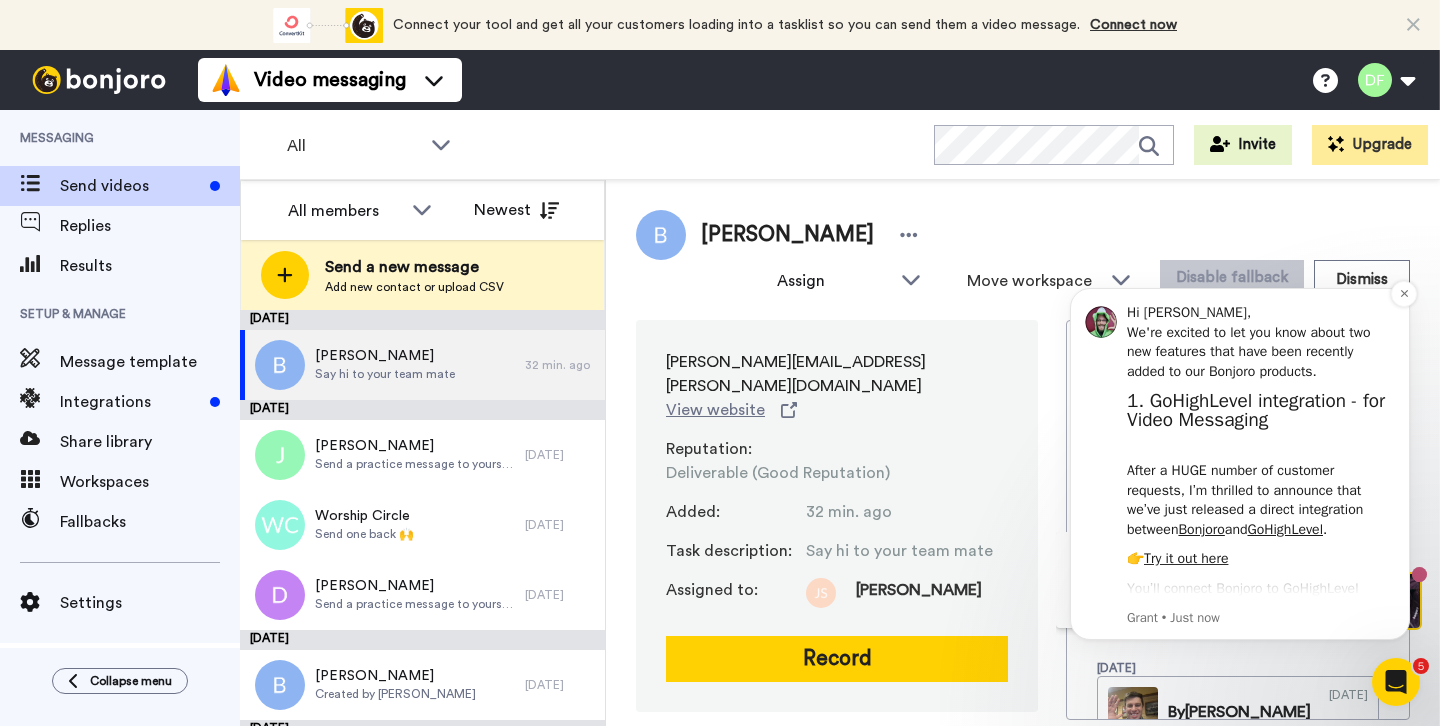scroll, scrollTop: 72, scrollLeft: 0, axis: vertical 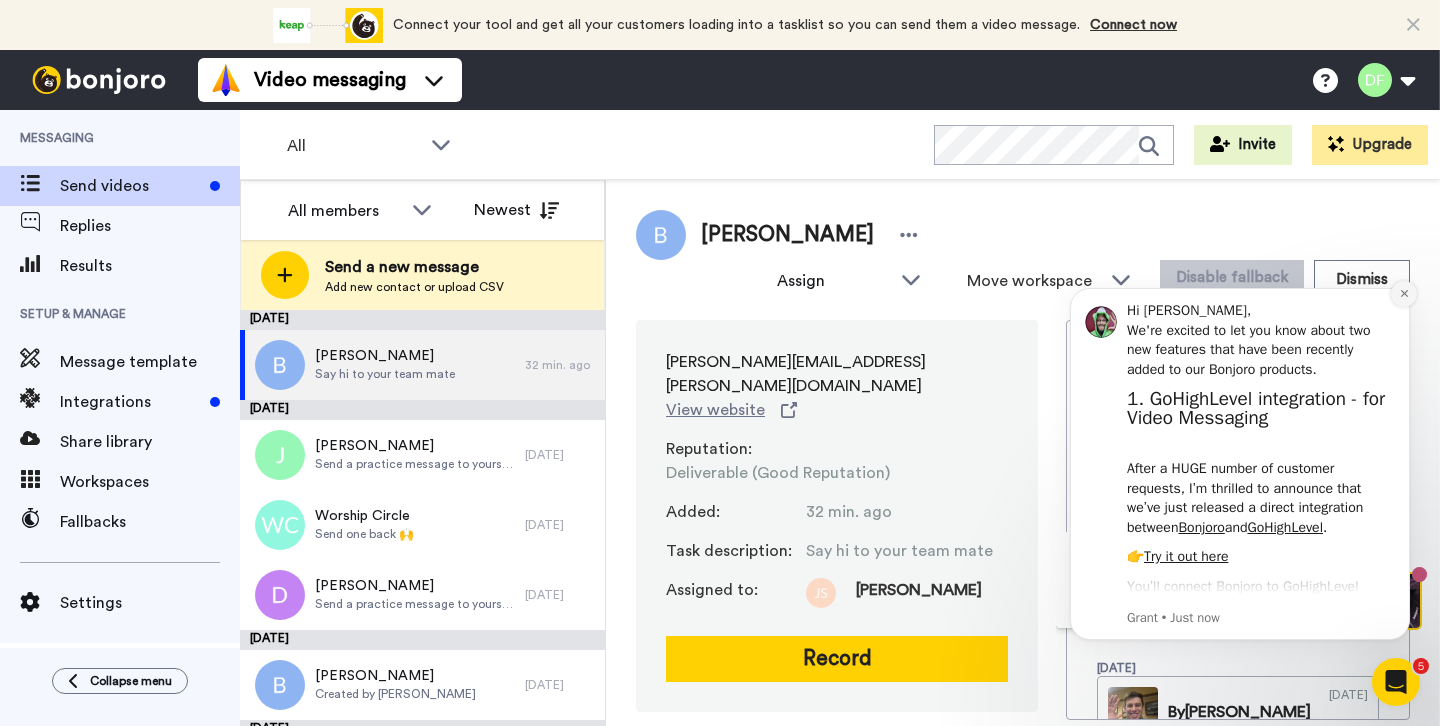 click 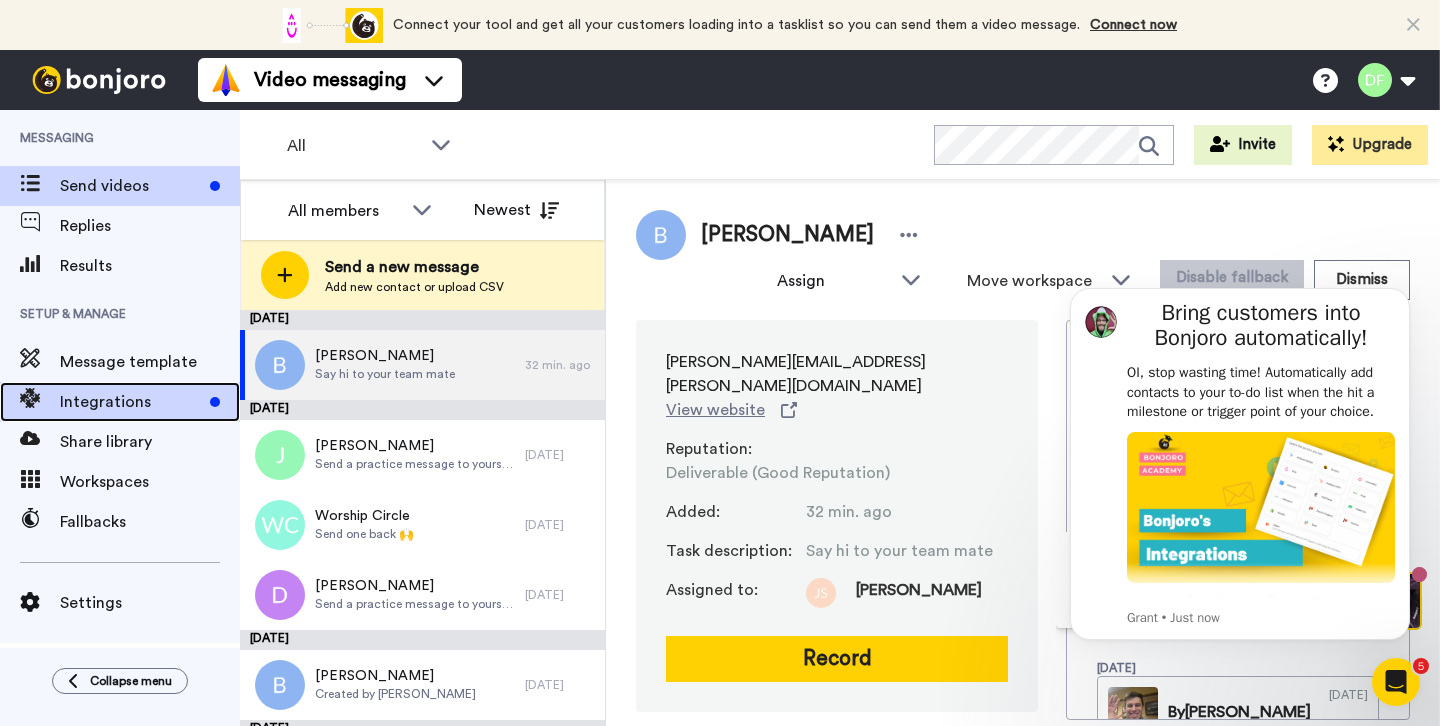 click on "Integrations" at bounding box center (131, 402) 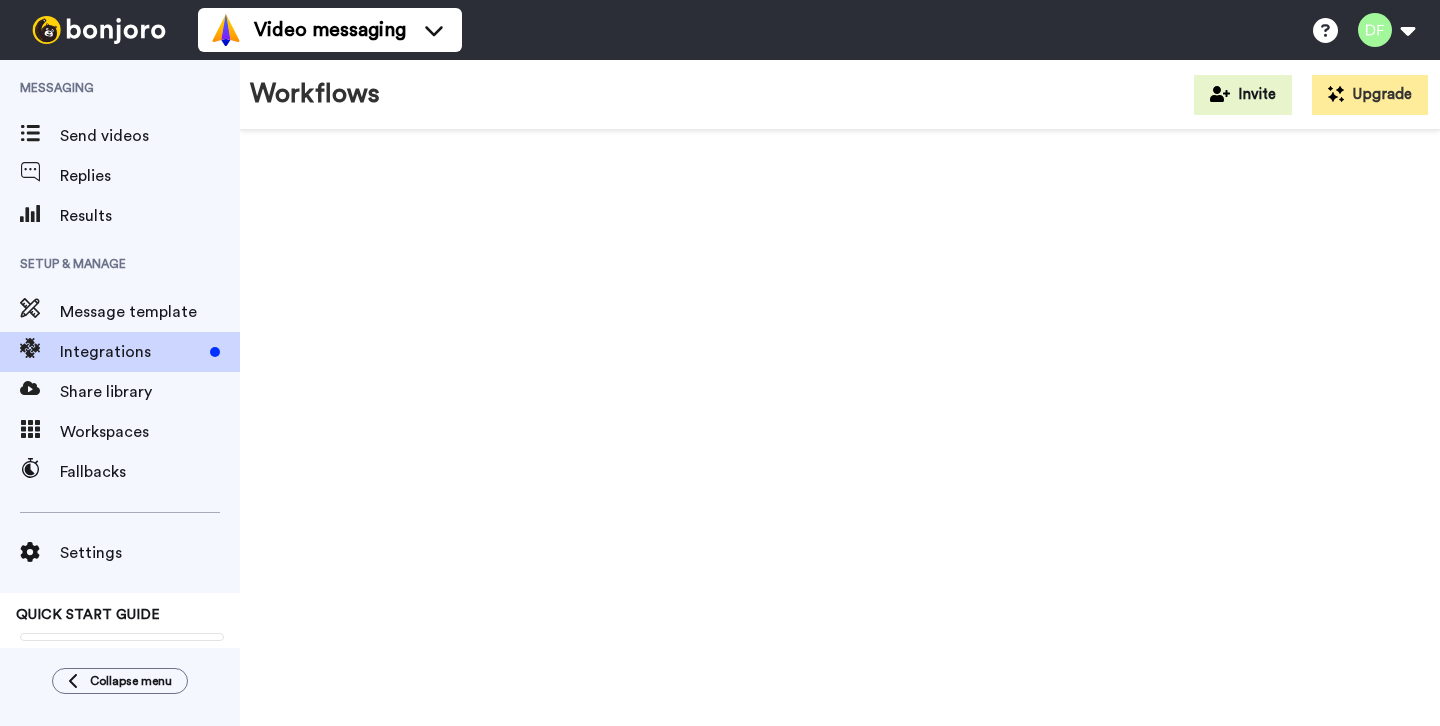 scroll, scrollTop: 0, scrollLeft: 0, axis: both 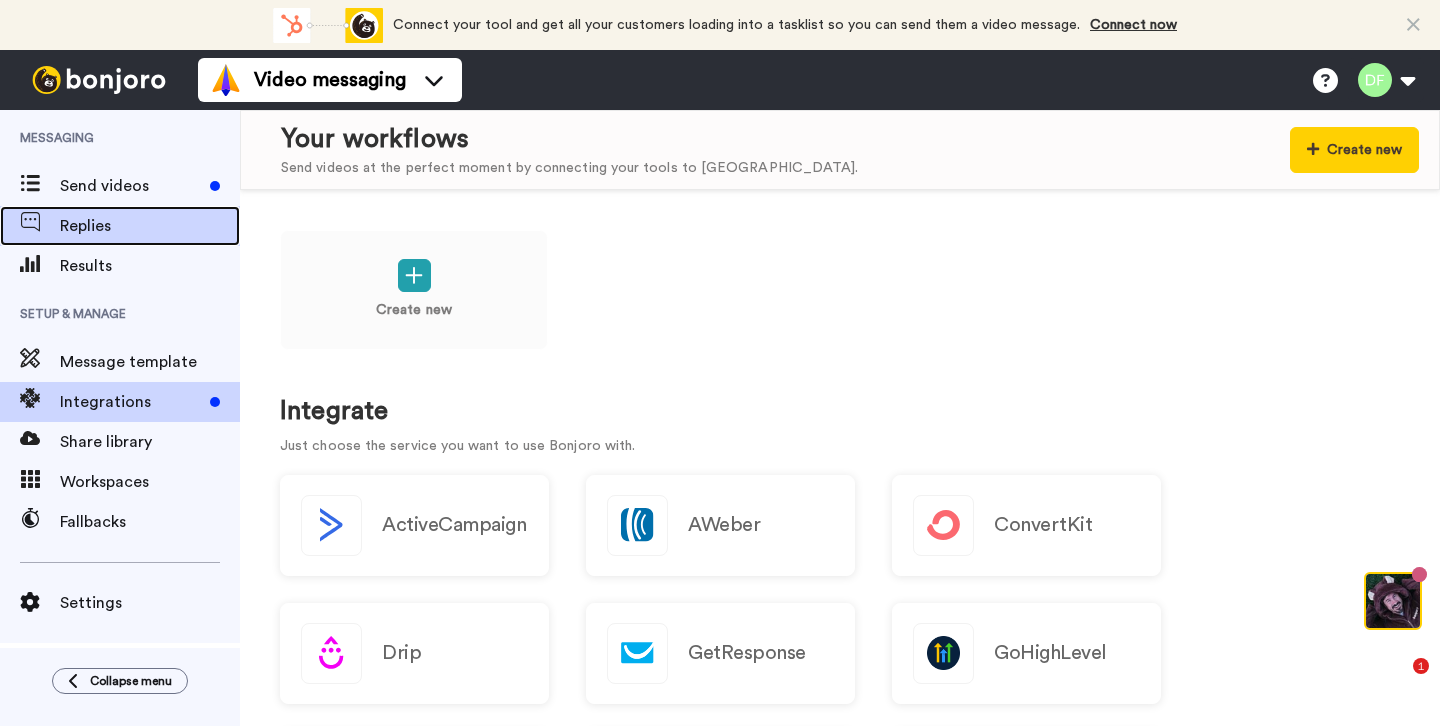 click on "Replies" at bounding box center (150, 226) 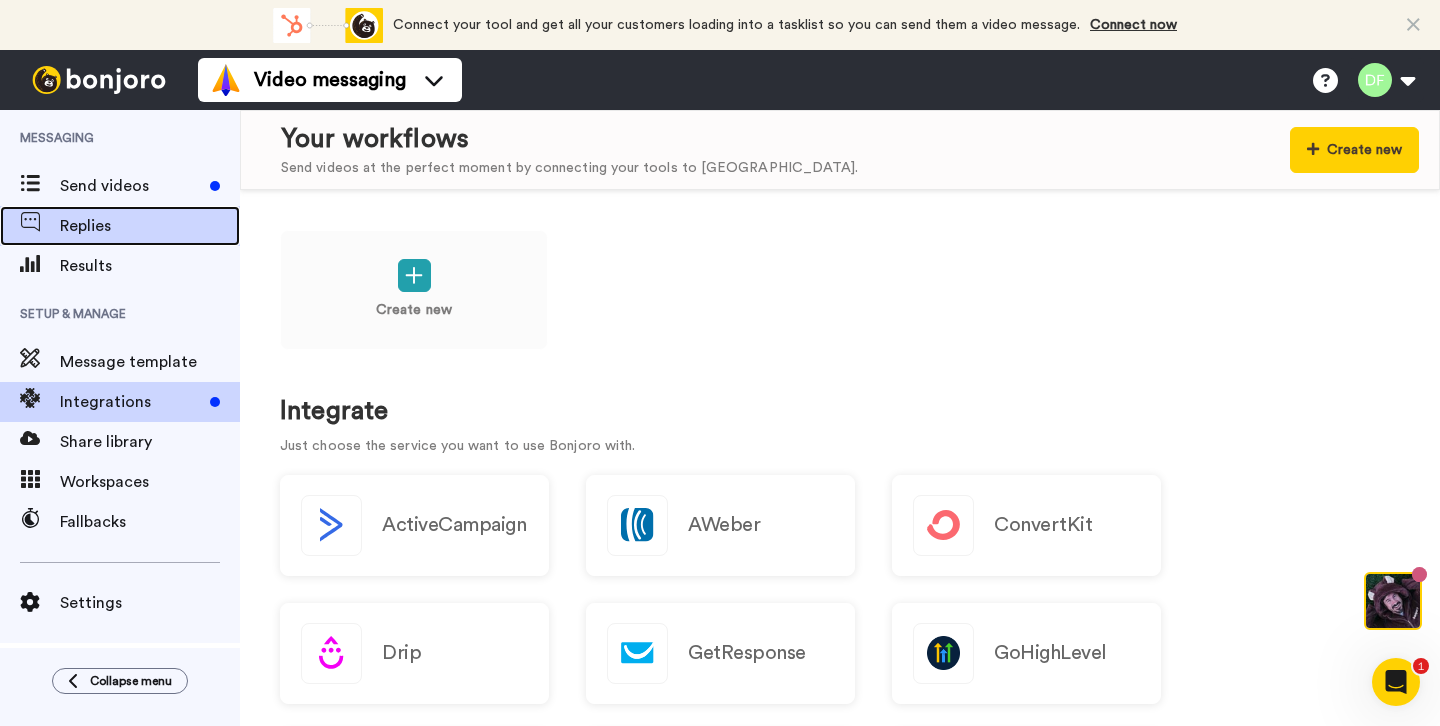 scroll, scrollTop: 0, scrollLeft: 0, axis: both 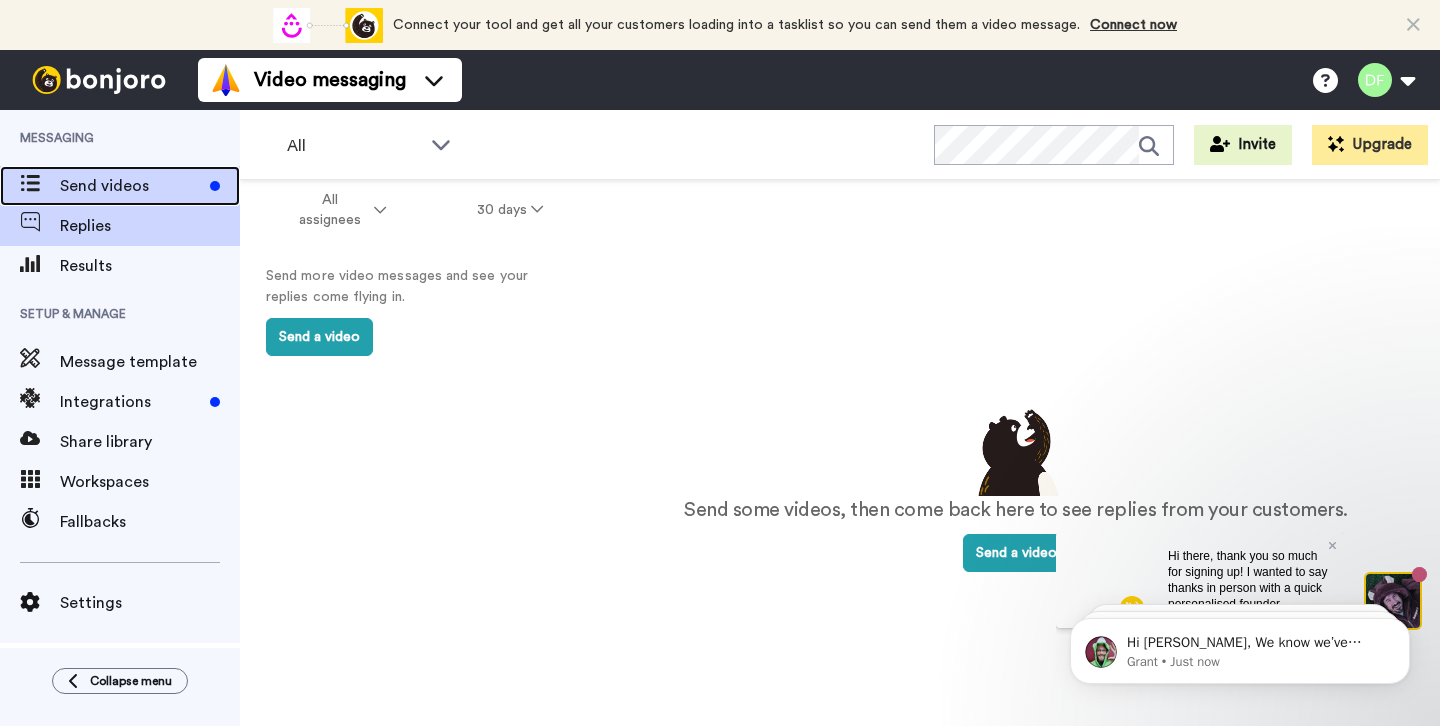 click on "Send videos" at bounding box center [131, 186] 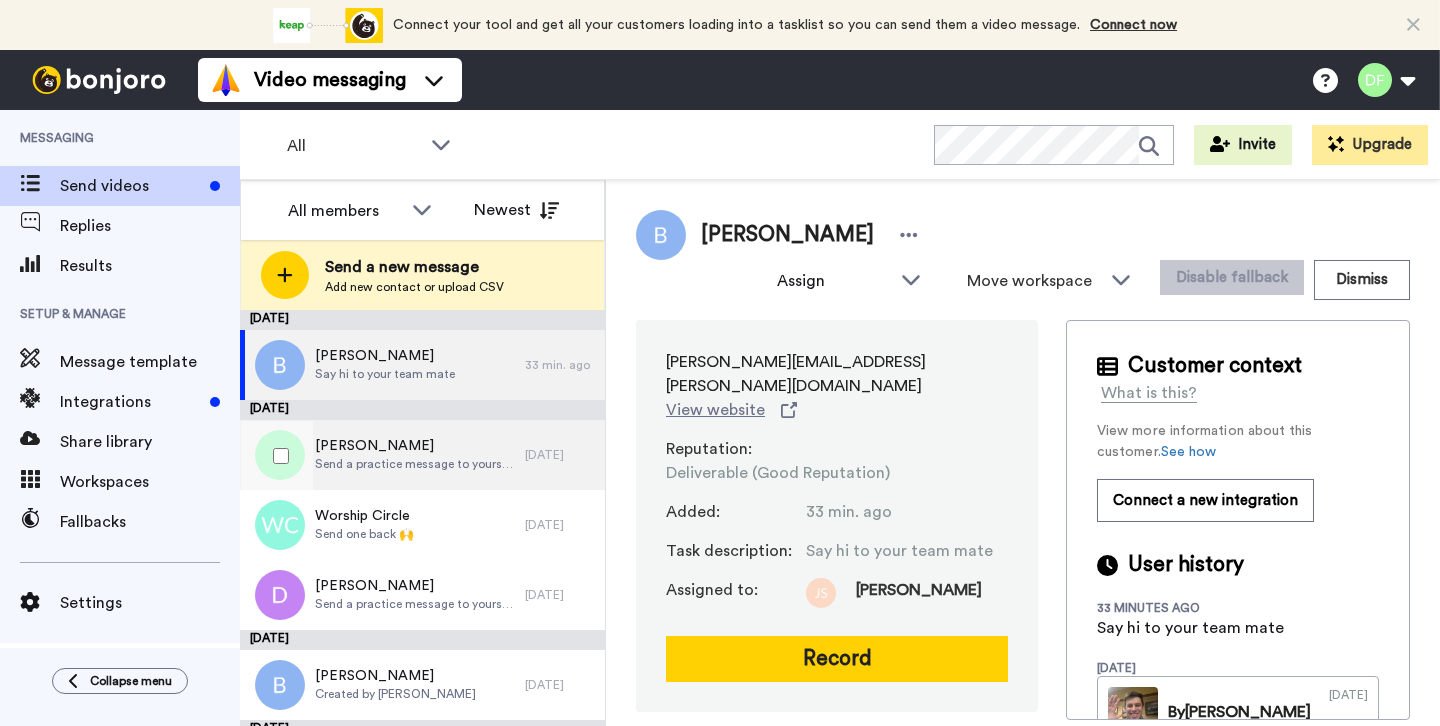 scroll, scrollTop: 0, scrollLeft: 0, axis: both 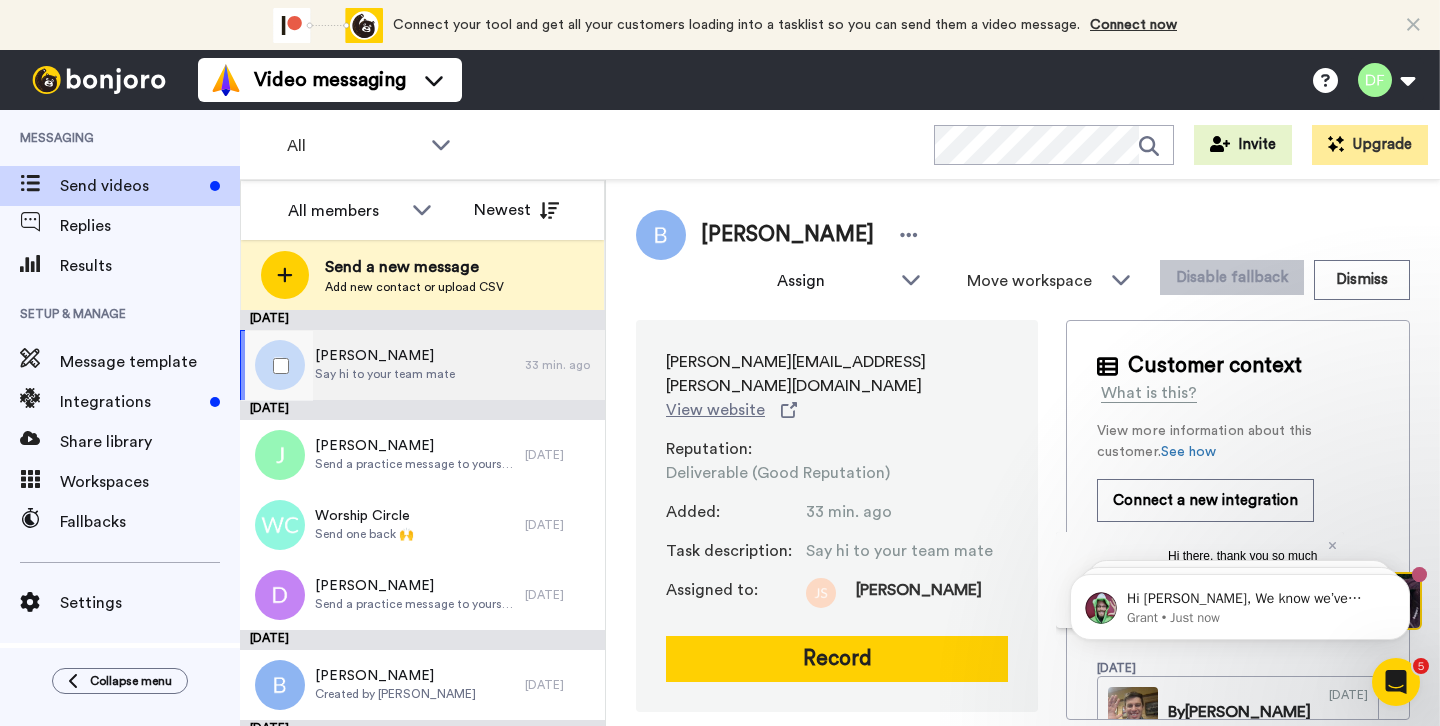 click on "Say hi to your team mate" at bounding box center [385, 374] 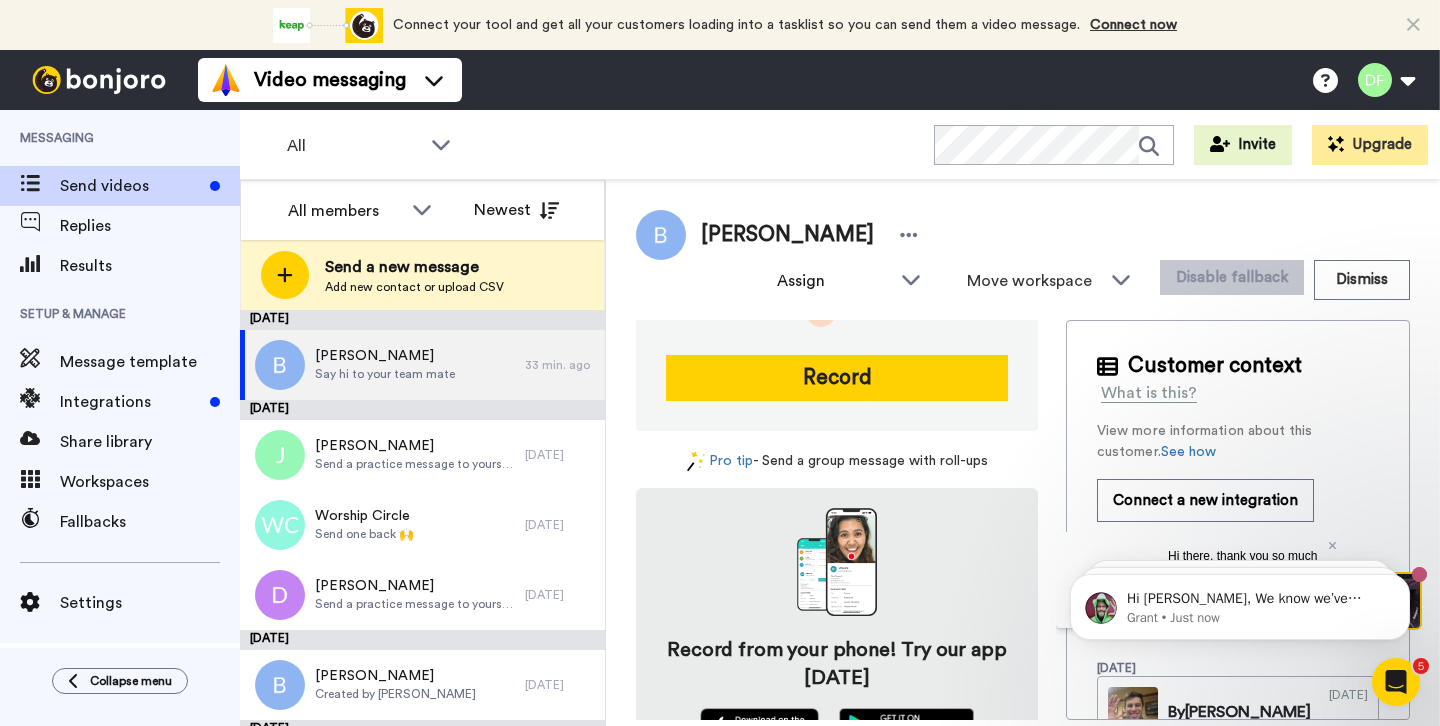 scroll, scrollTop: 305, scrollLeft: 0, axis: vertical 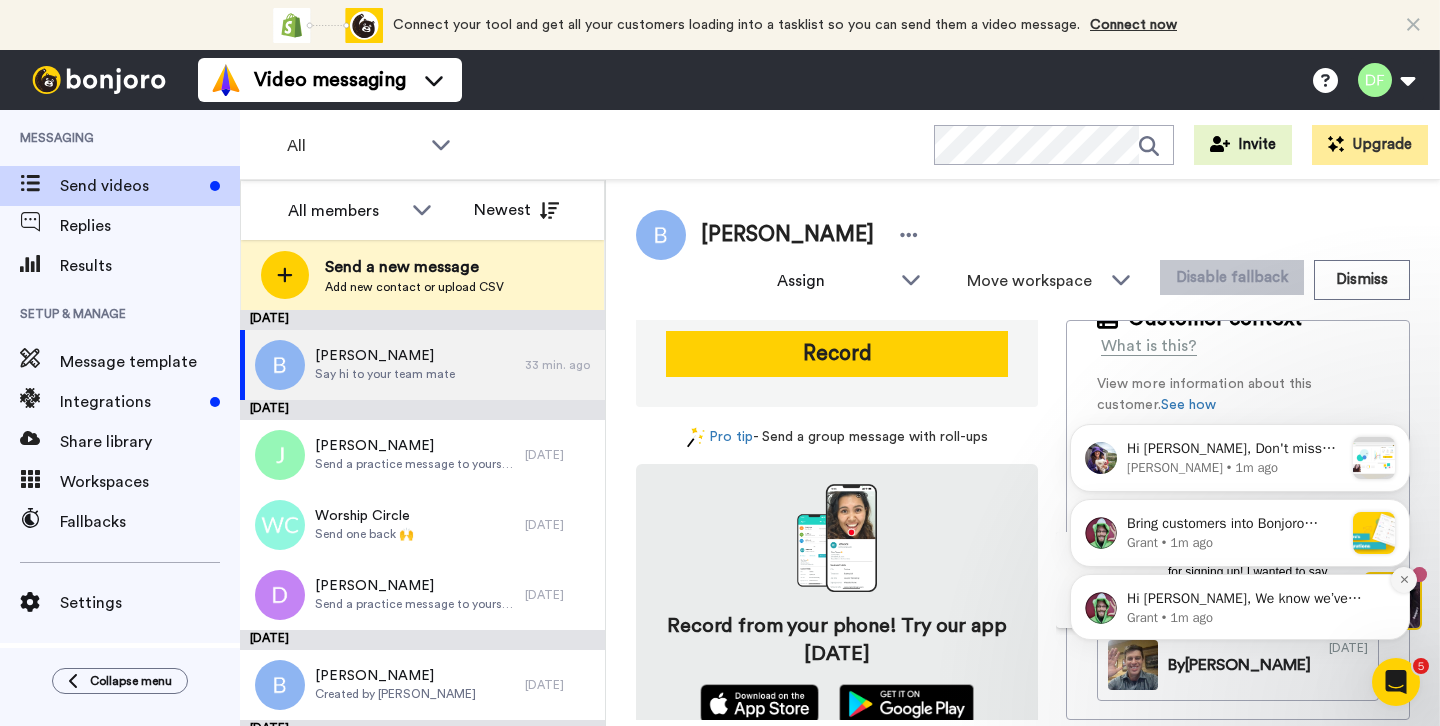 click 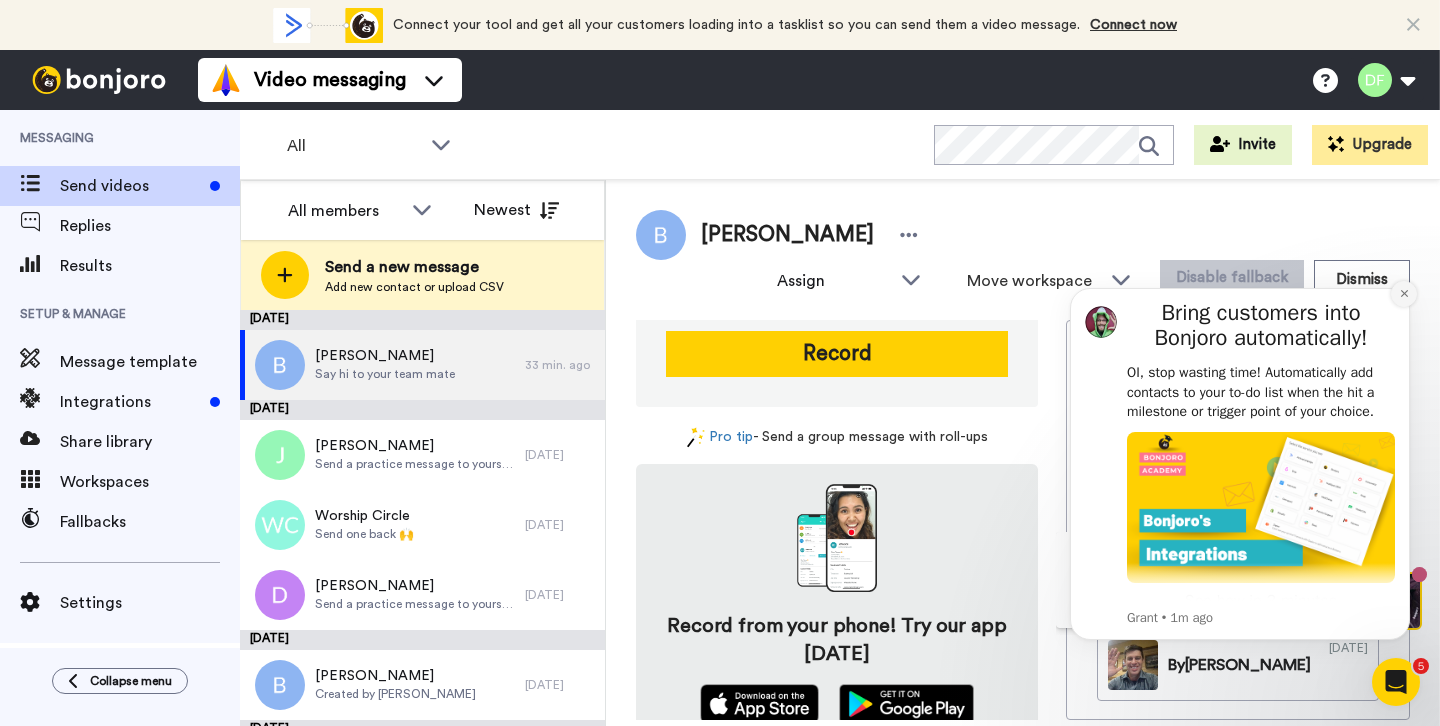 click 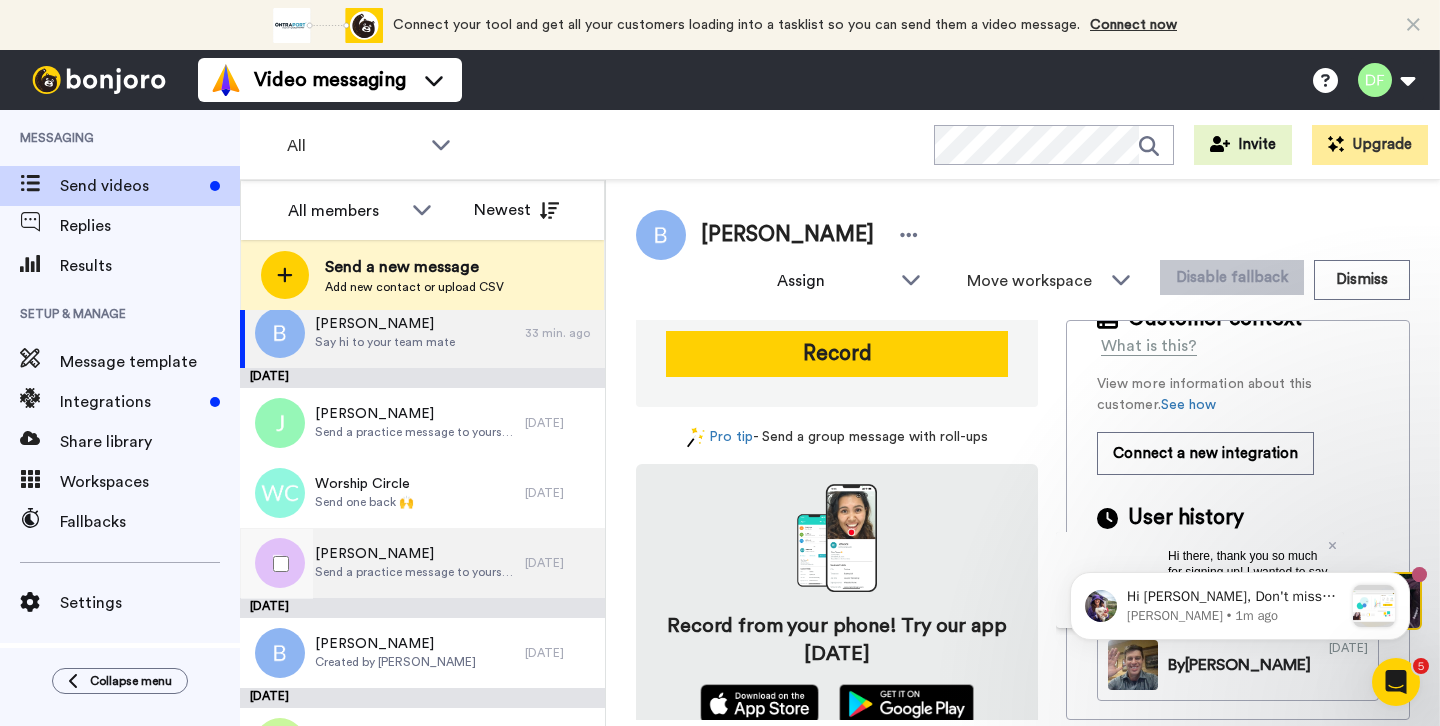 scroll, scrollTop: 0, scrollLeft: 0, axis: both 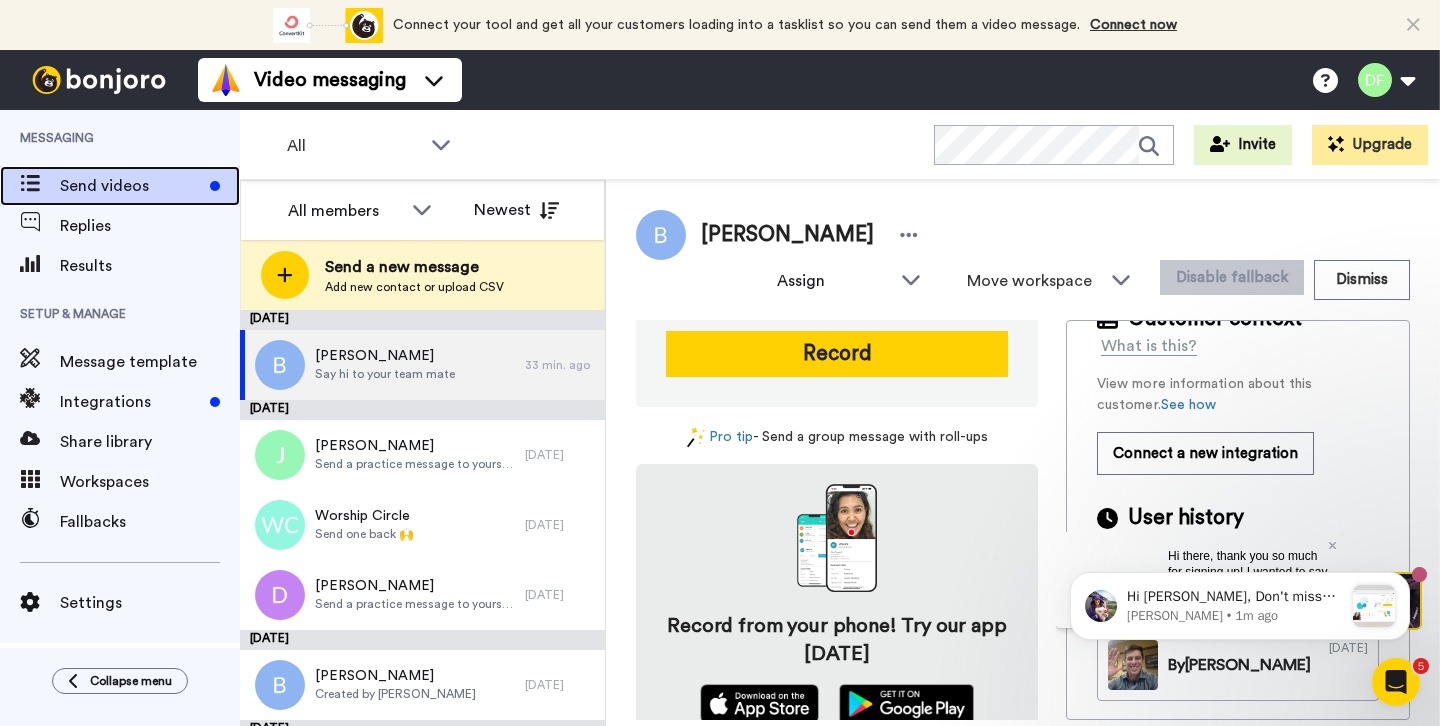click on "Send videos" at bounding box center [131, 186] 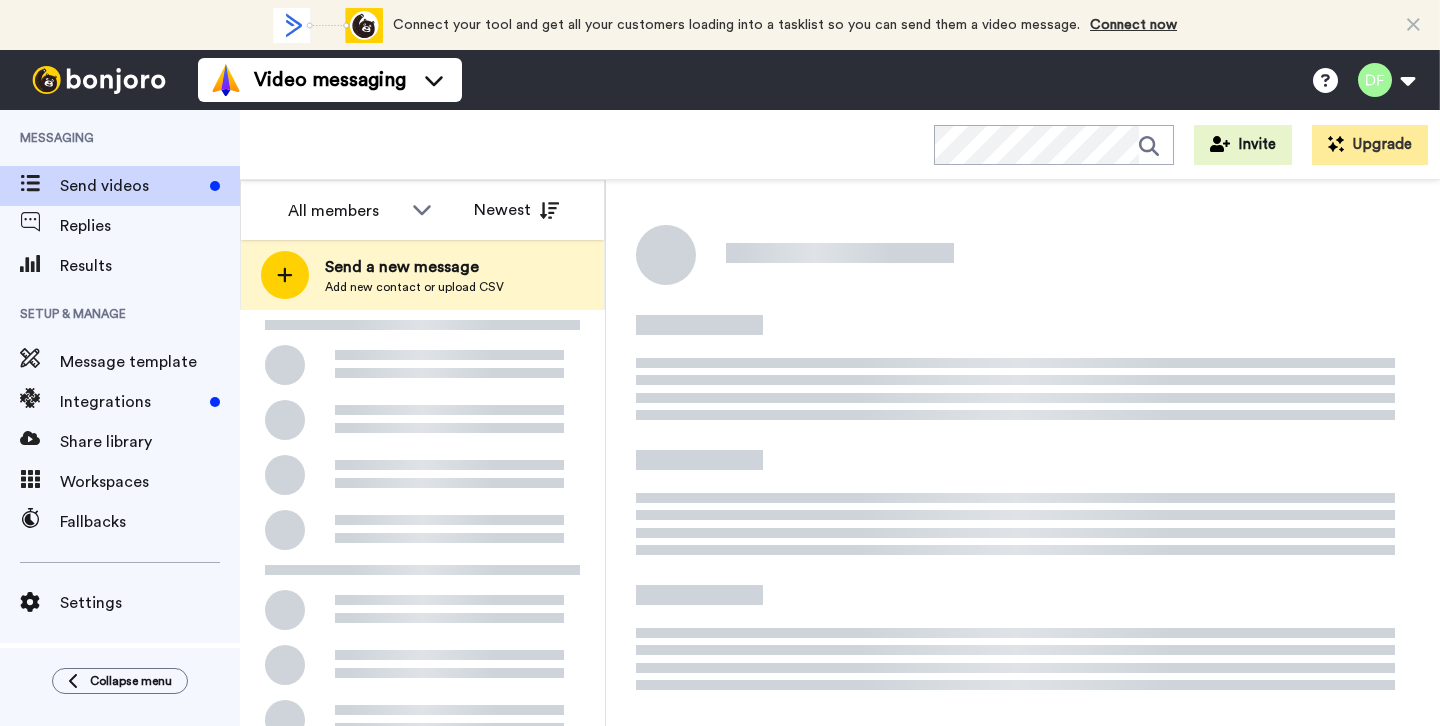 scroll, scrollTop: 0, scrollLeft: 0, axis: both 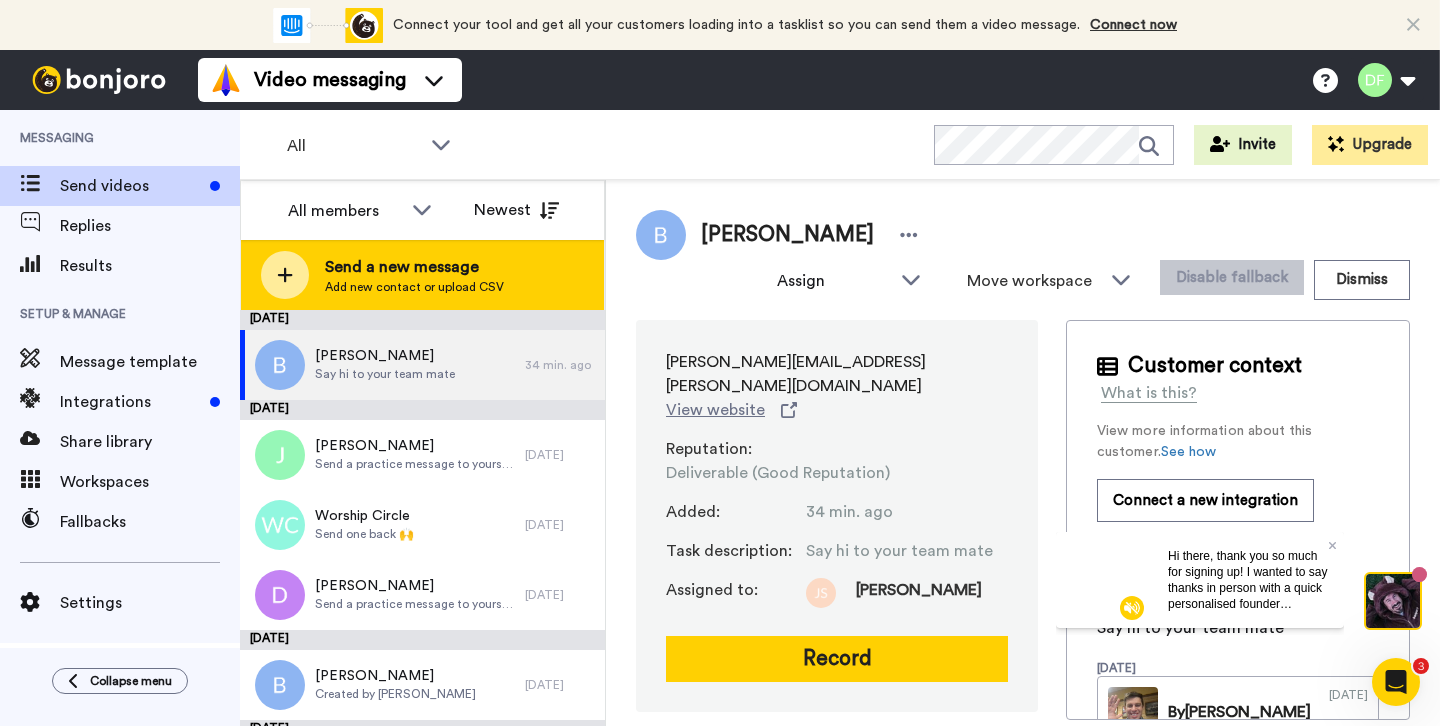 click 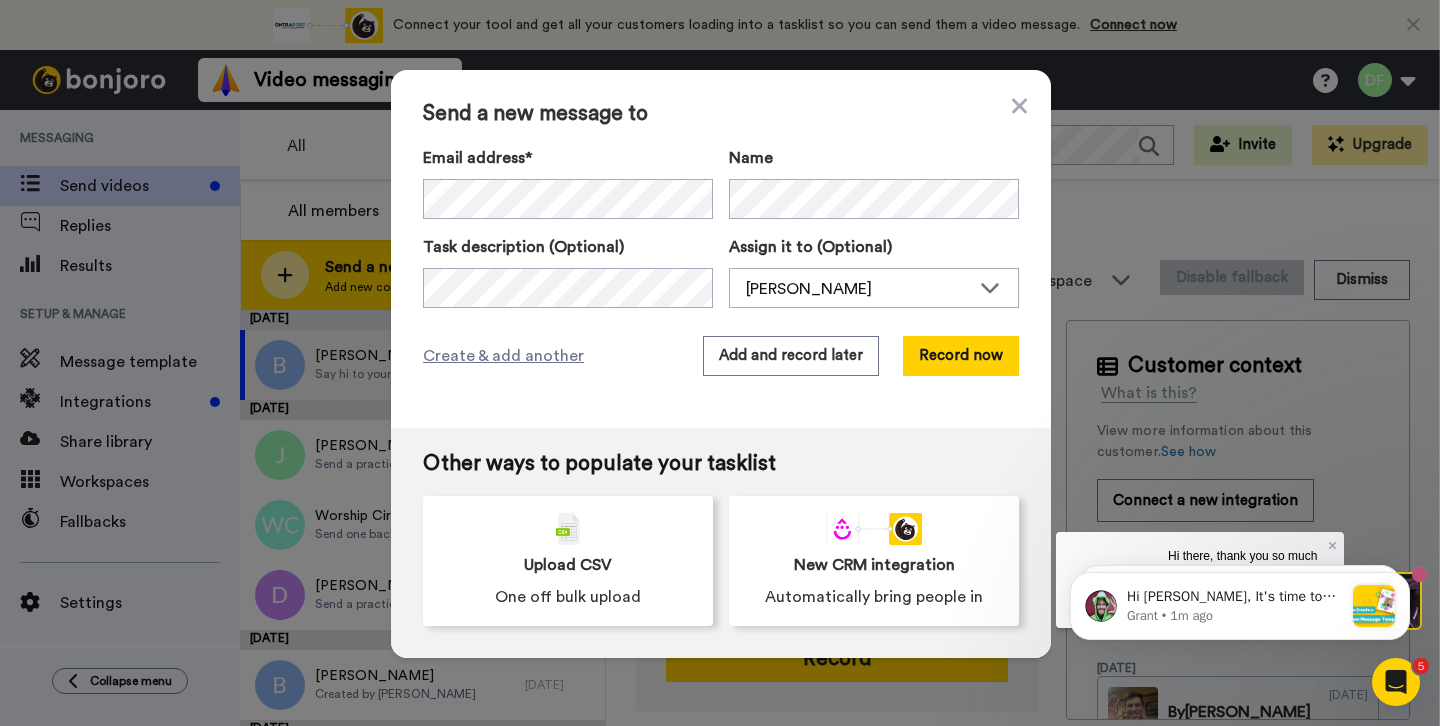 scroll, scrollTop: 0, scrollLeft: 0, axis: both 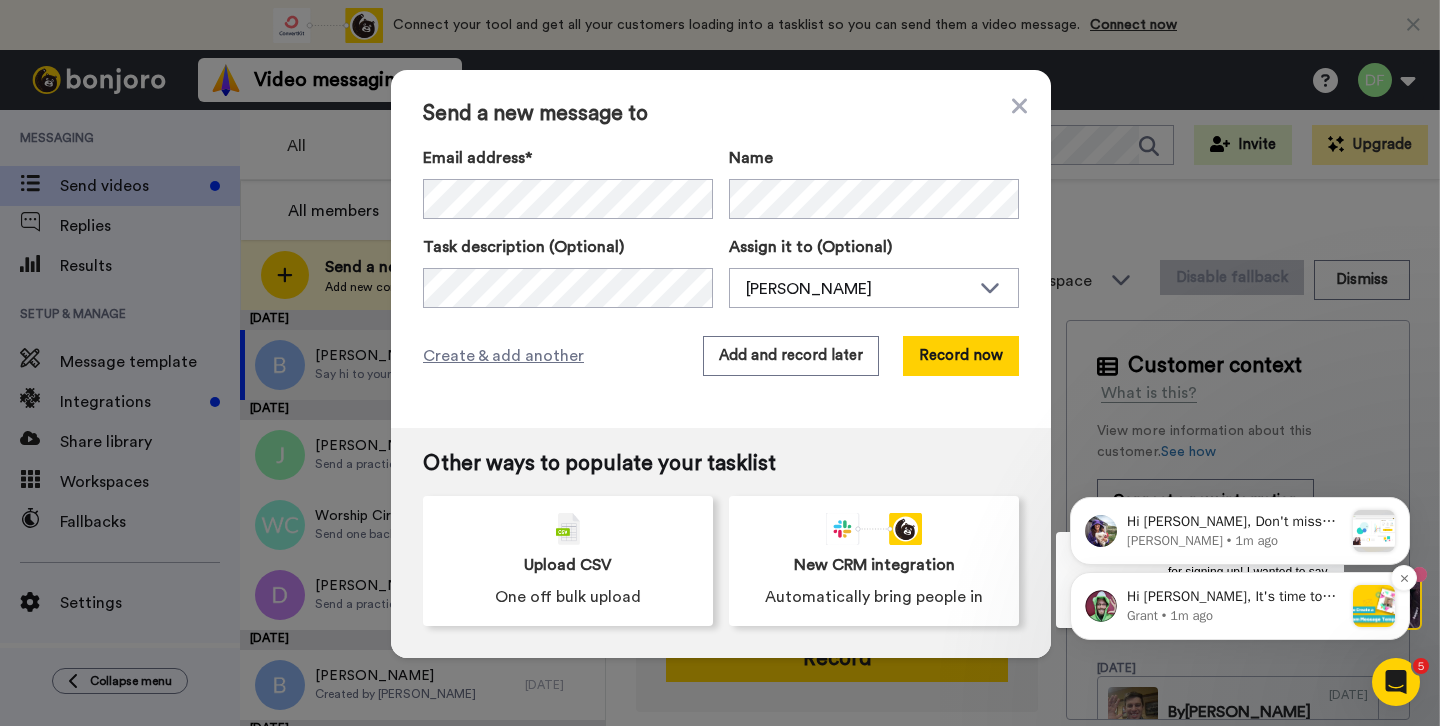 click on "Hi Dave, It's time to personalize the content of your delivery emails and add your branding &amp; Call to Action to your landing pages for maximum impact!      1. Add you template now - Help doc here, 2. Set up a Next Gen Template to create a video and app playlist on your landing pages. Add videos from Vimeo, Youtube or your Bonjoro Video Library as well as calendar booking apps, registration forms, surveys and more., 3. Filter your workflows to only add contacts that meet certain conditions - a first purchase, lead with specific interactions with your lead magnets - almost any condition can be applied. Let us know if you have any questions or check out our help desk here: http://help.bonjoro.com Happy Bonjoroing! Grant - Bonjoro Co-Founder" at bounding box center (1235, 597) 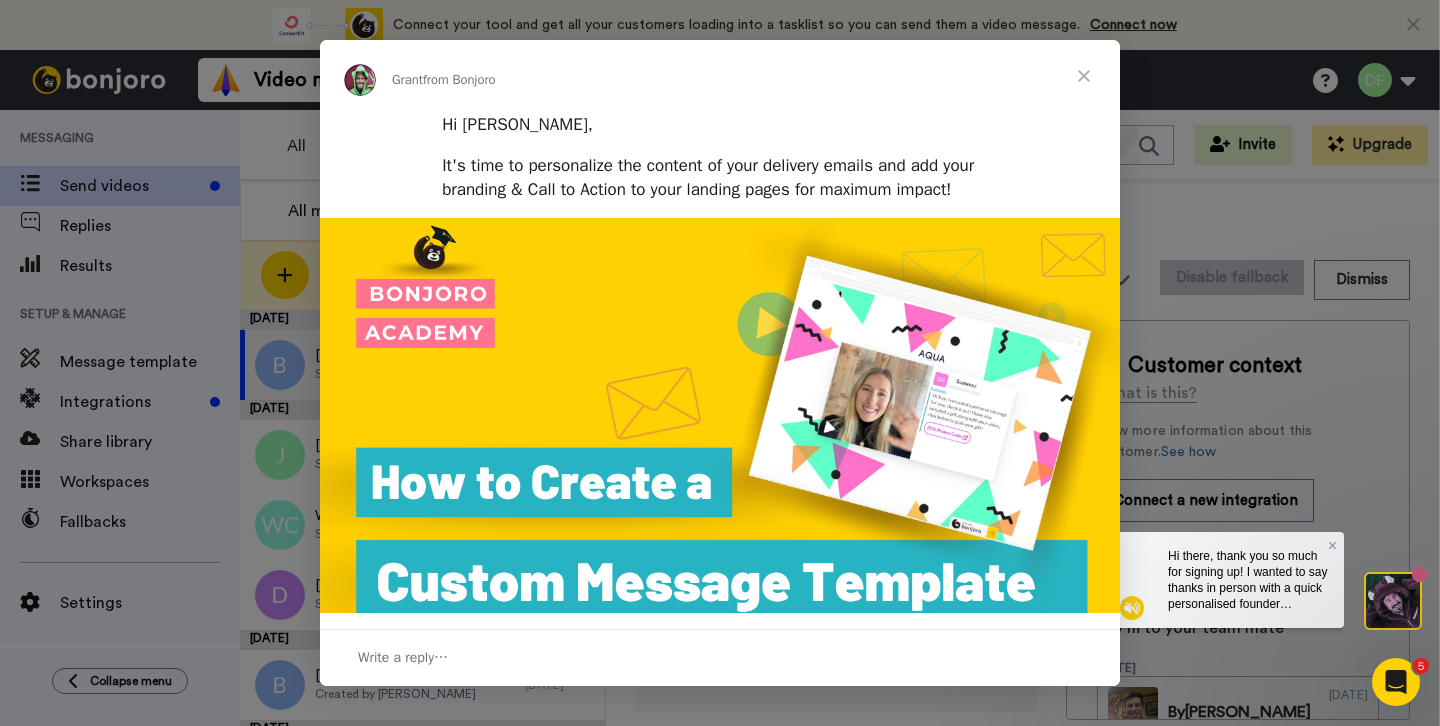scroll, scrollTop: 0, scrollLeft: 0, axis: both 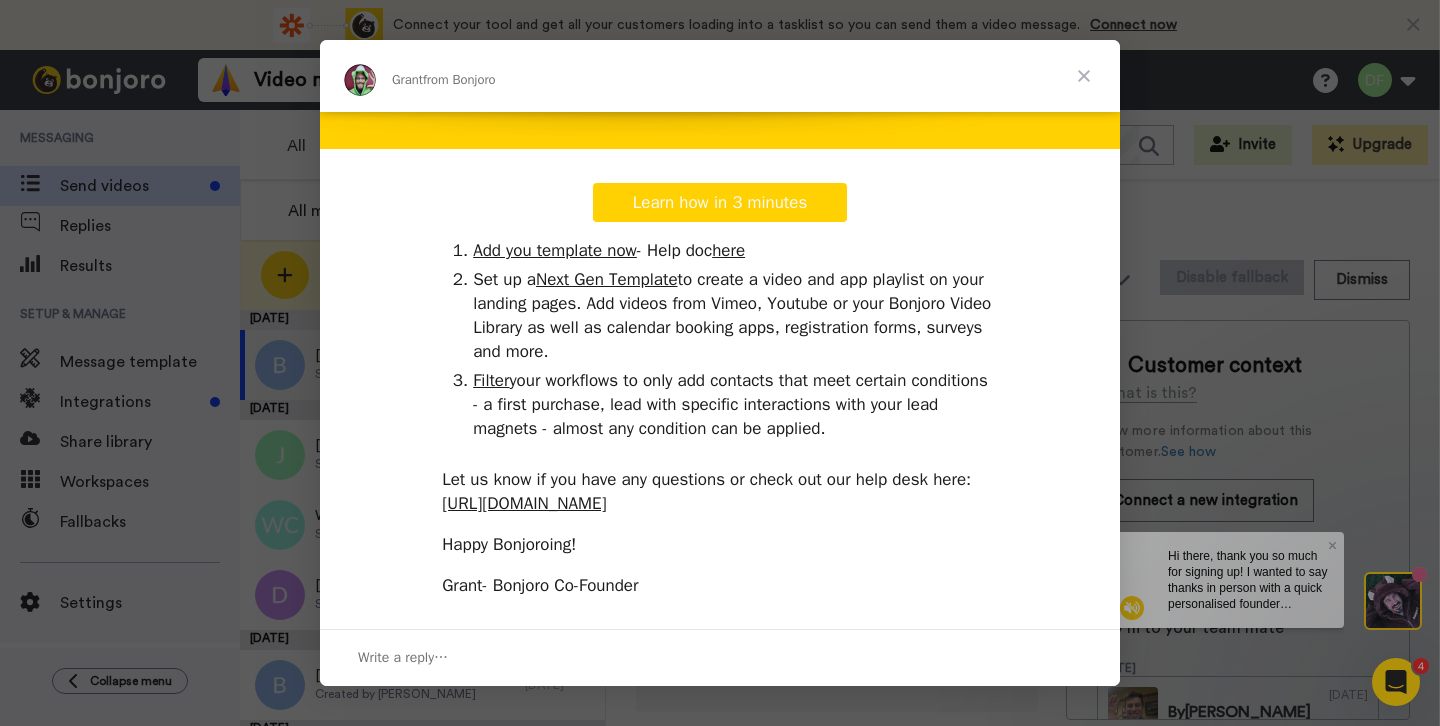 click on "Learn how in 3 minutes" at bounding box center [720, 202] 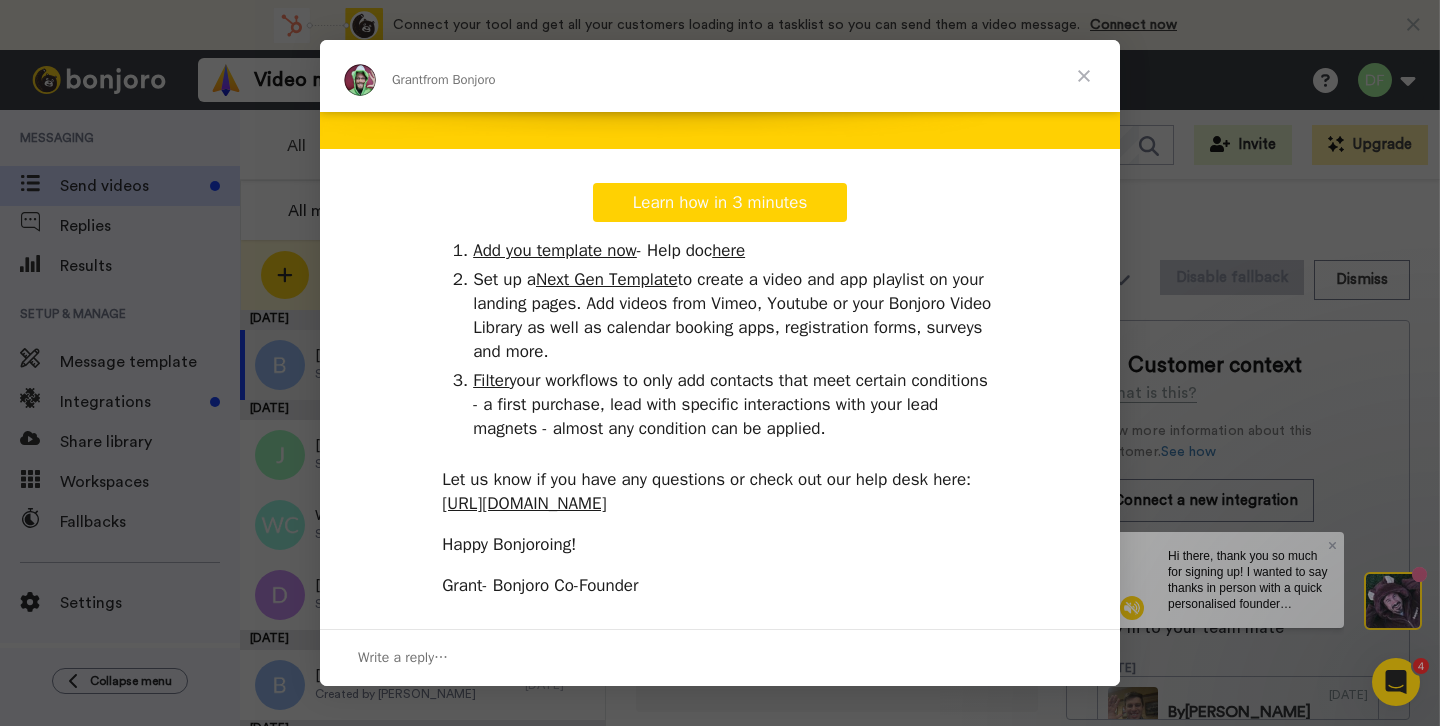 click at bounding box center (1084, 76) 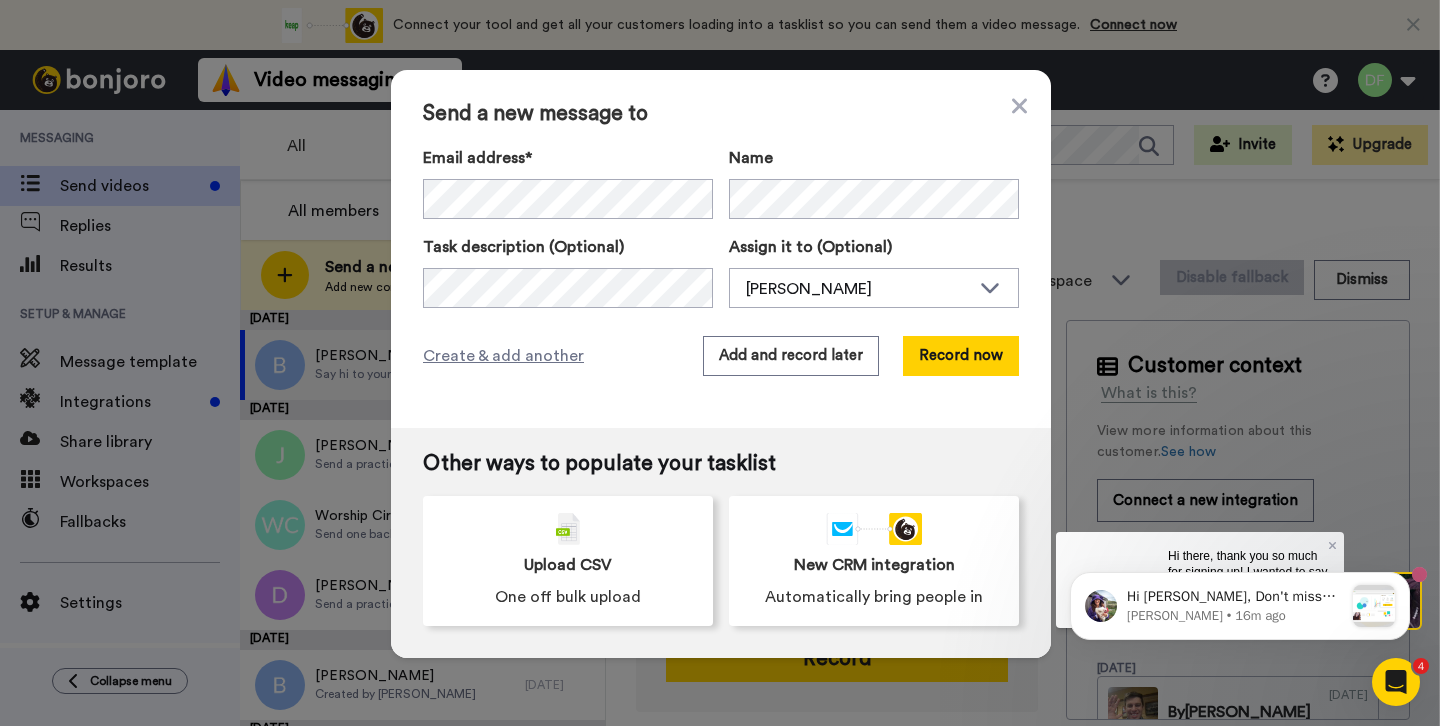 scroll, scrollTop: 0, scrollLeft: 0, axis: both 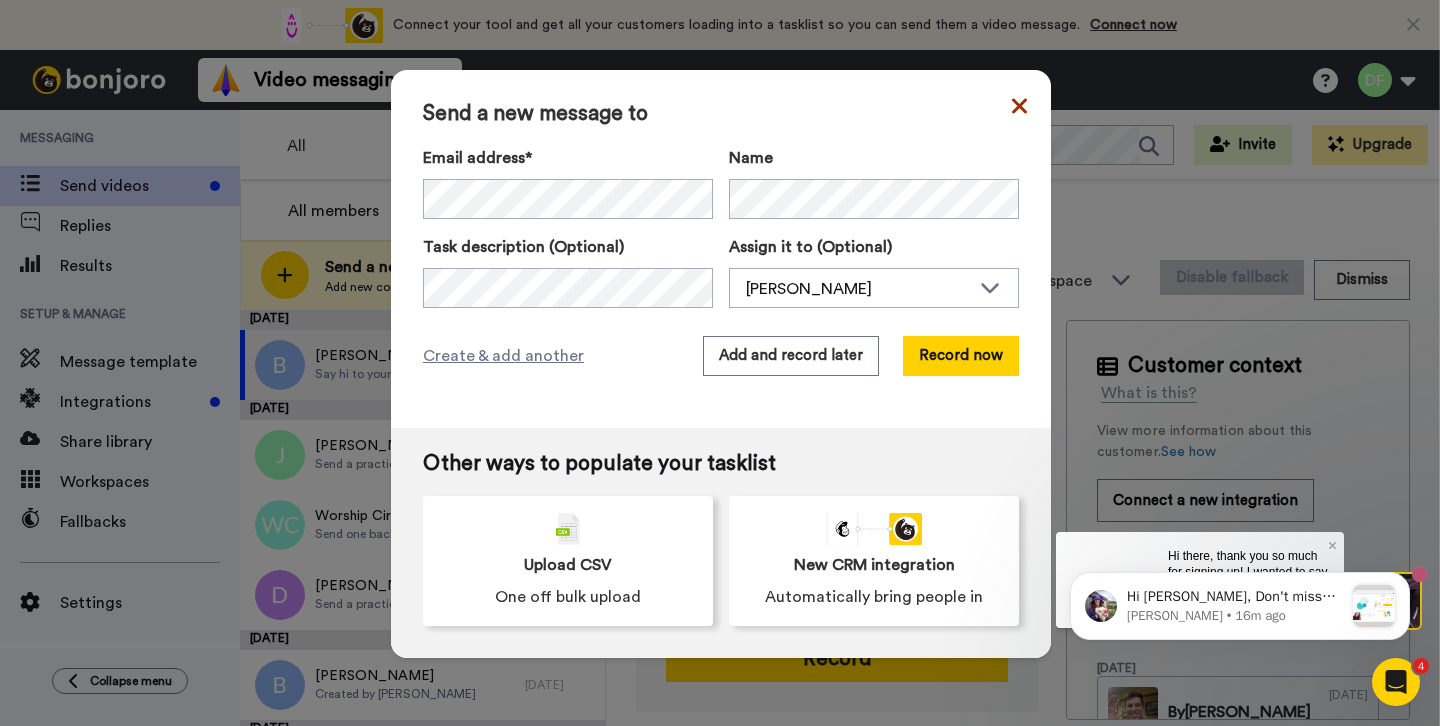 click 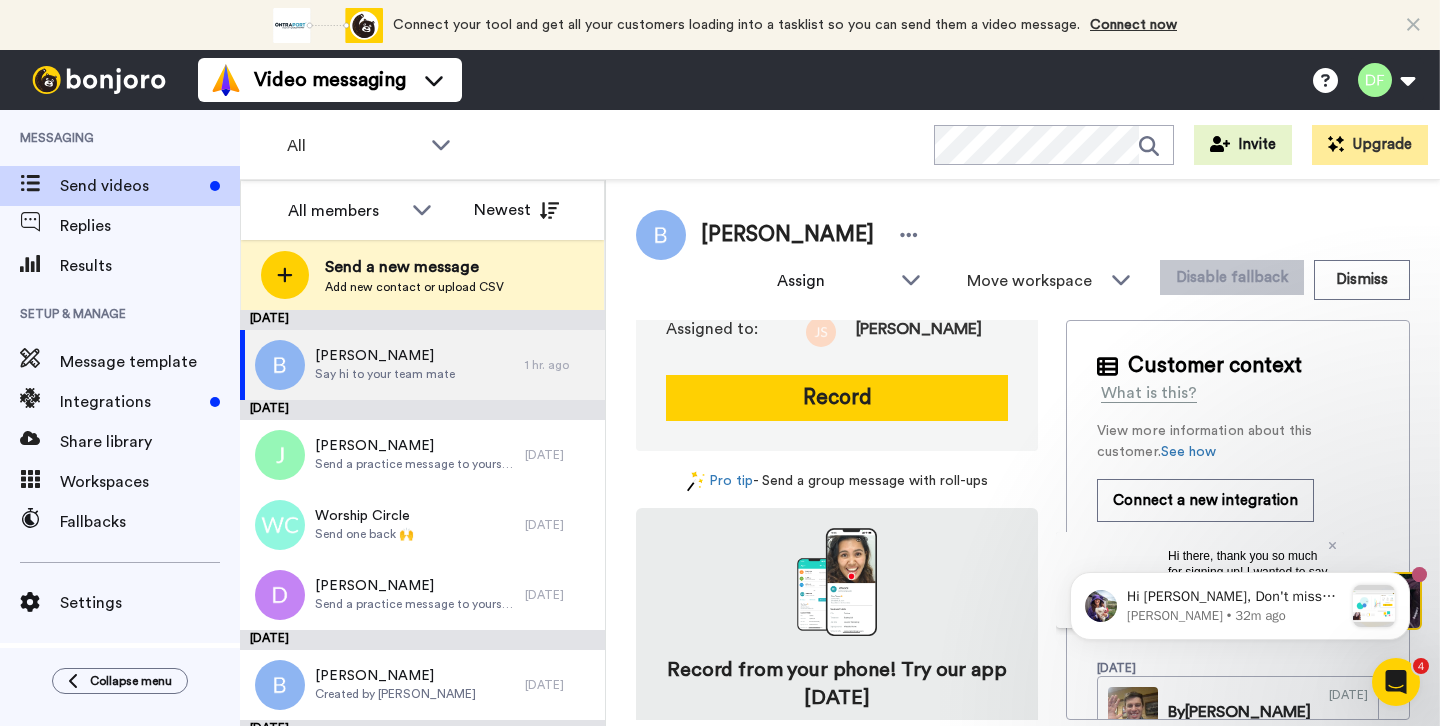 scroll, scrollTop: 305, scrollLeft: 0, axis: vertical 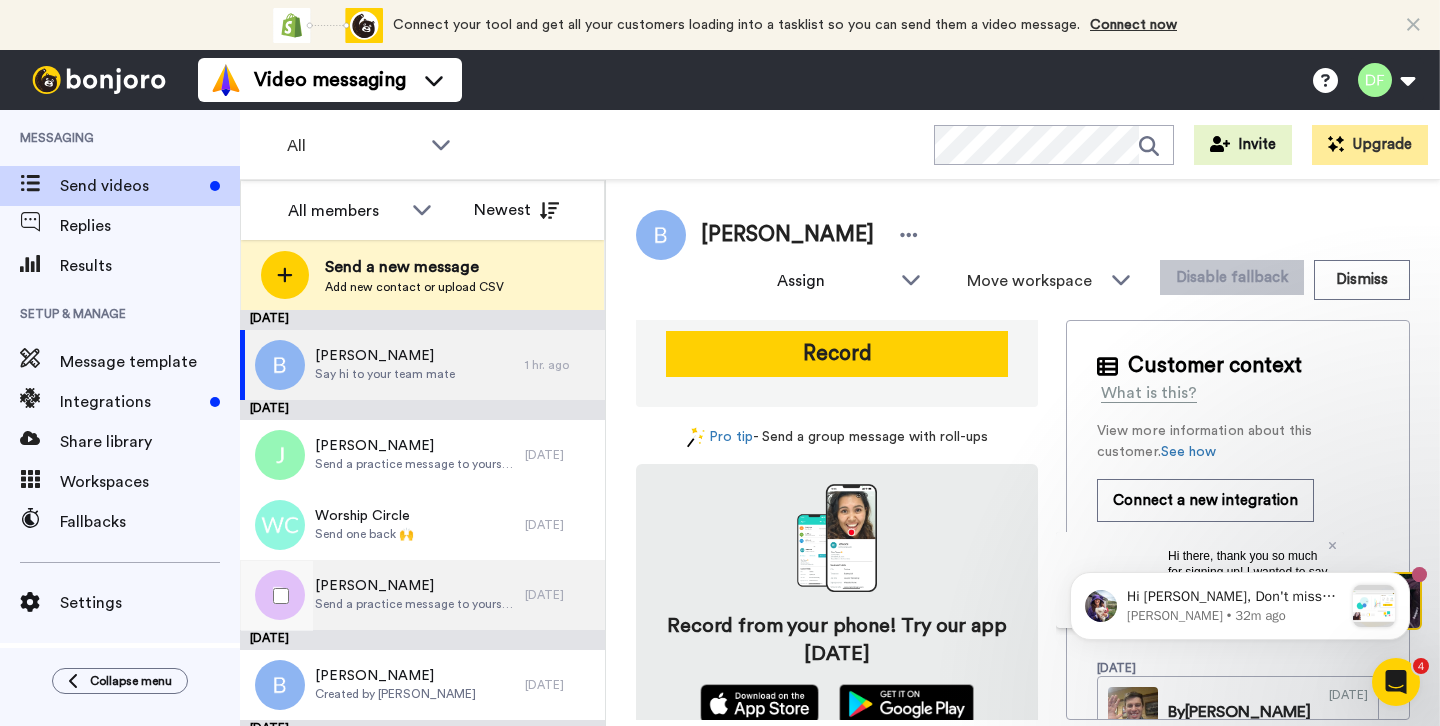click on "Send a practice message to yourself" at bounding box center (415, 604) 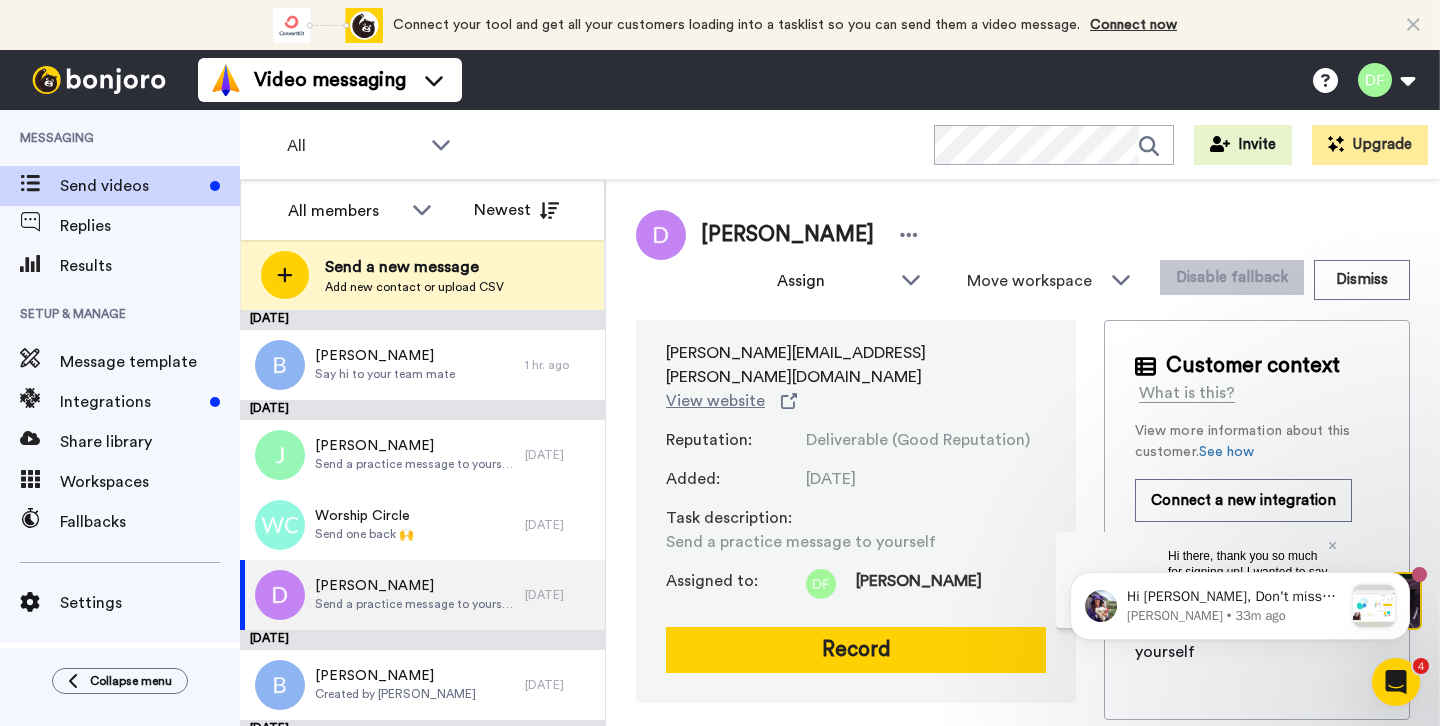 scroll, scrollTop: 10, scrollLeft: 0, axis: vertical 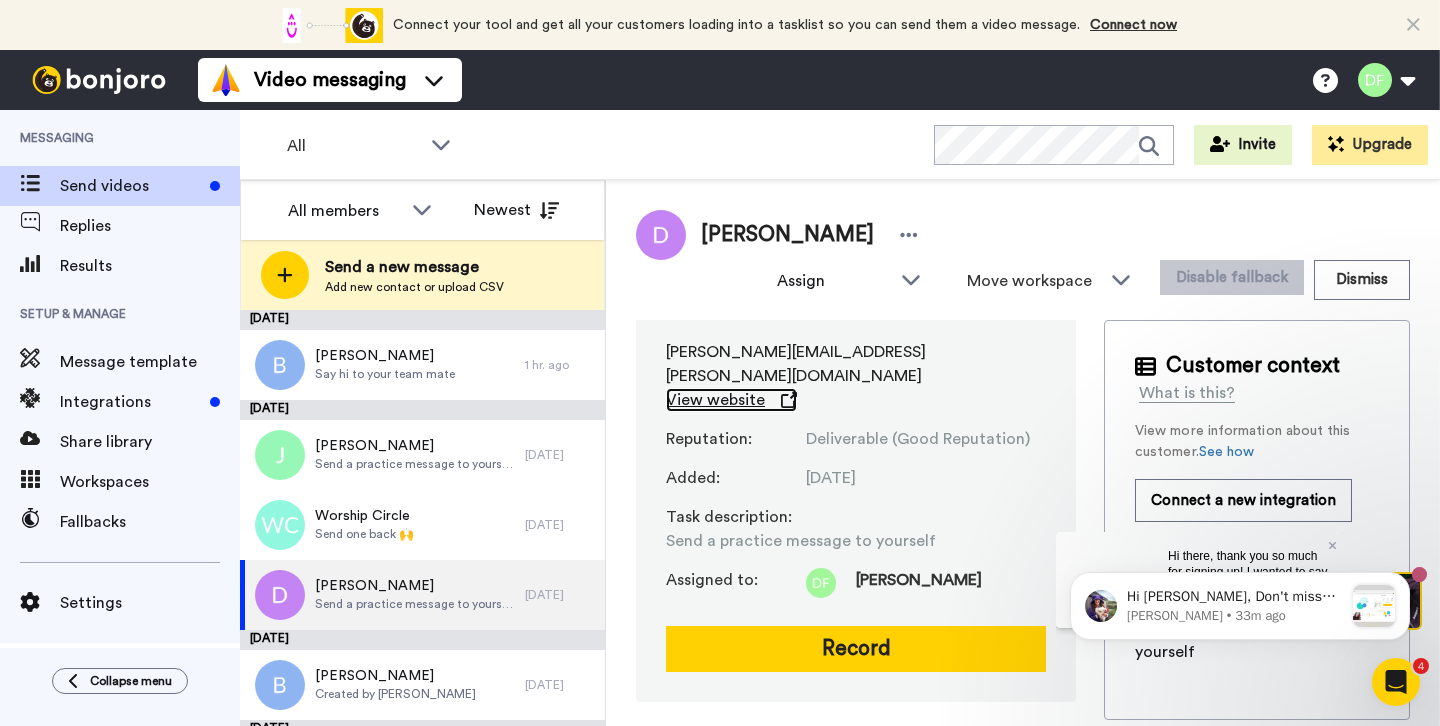 click on "View website" at bounding box center [715, 400] 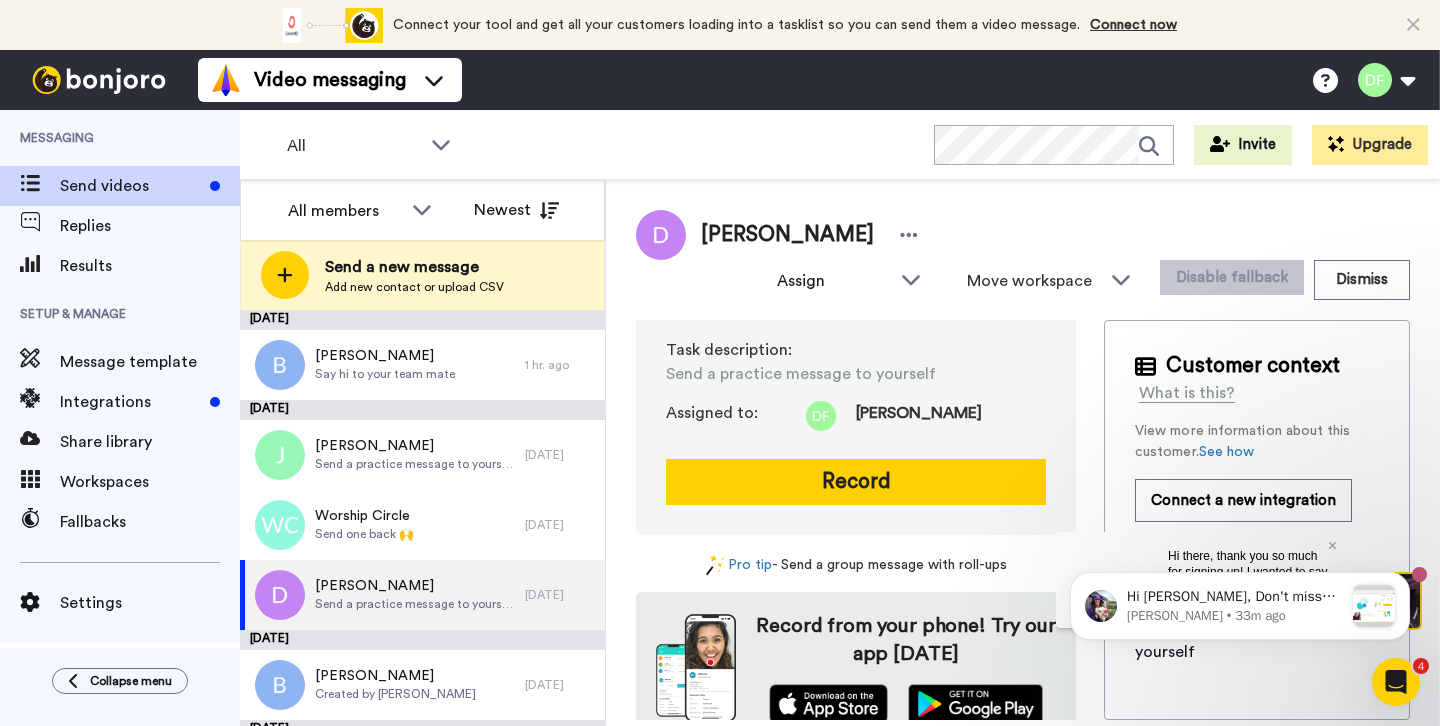 scroll, scrollTop: 179, scrollLeft: 0, axis: vertical 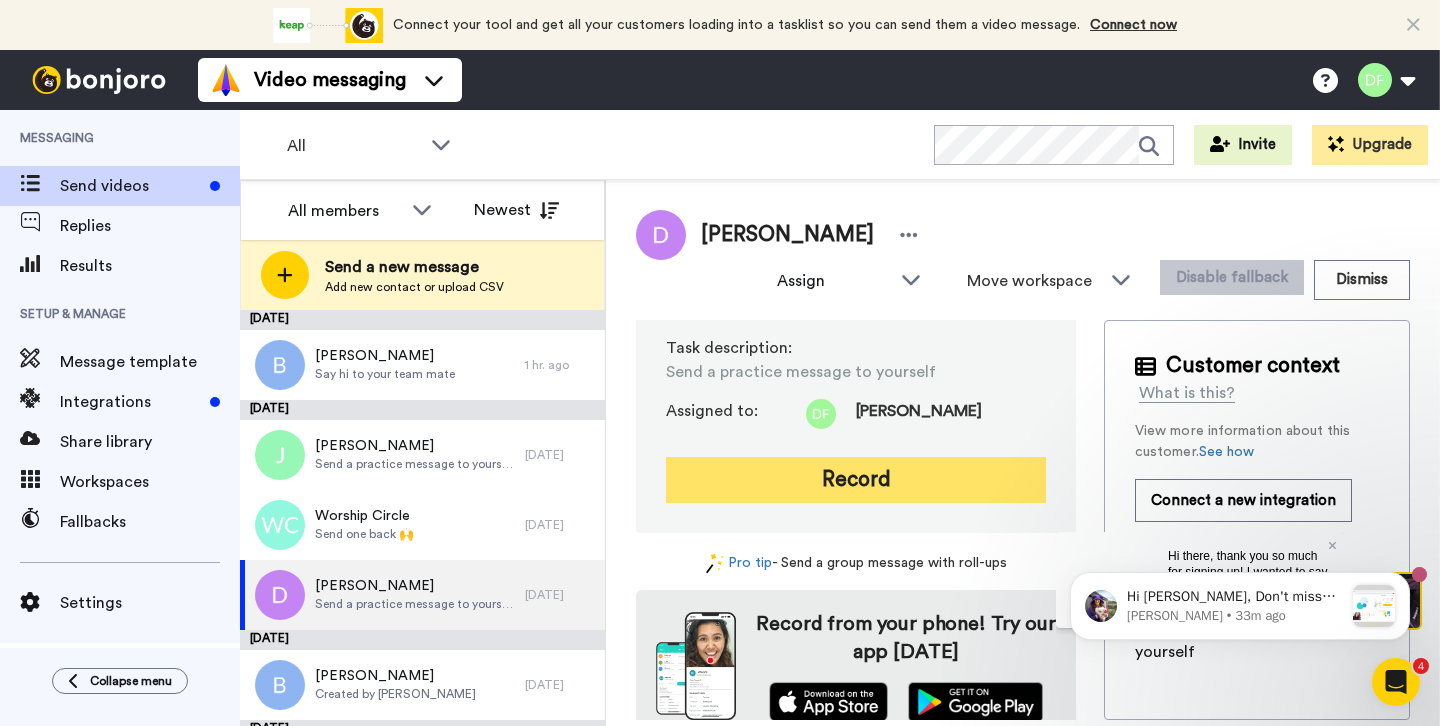 click on "Record" at bounding box center [856, 480] 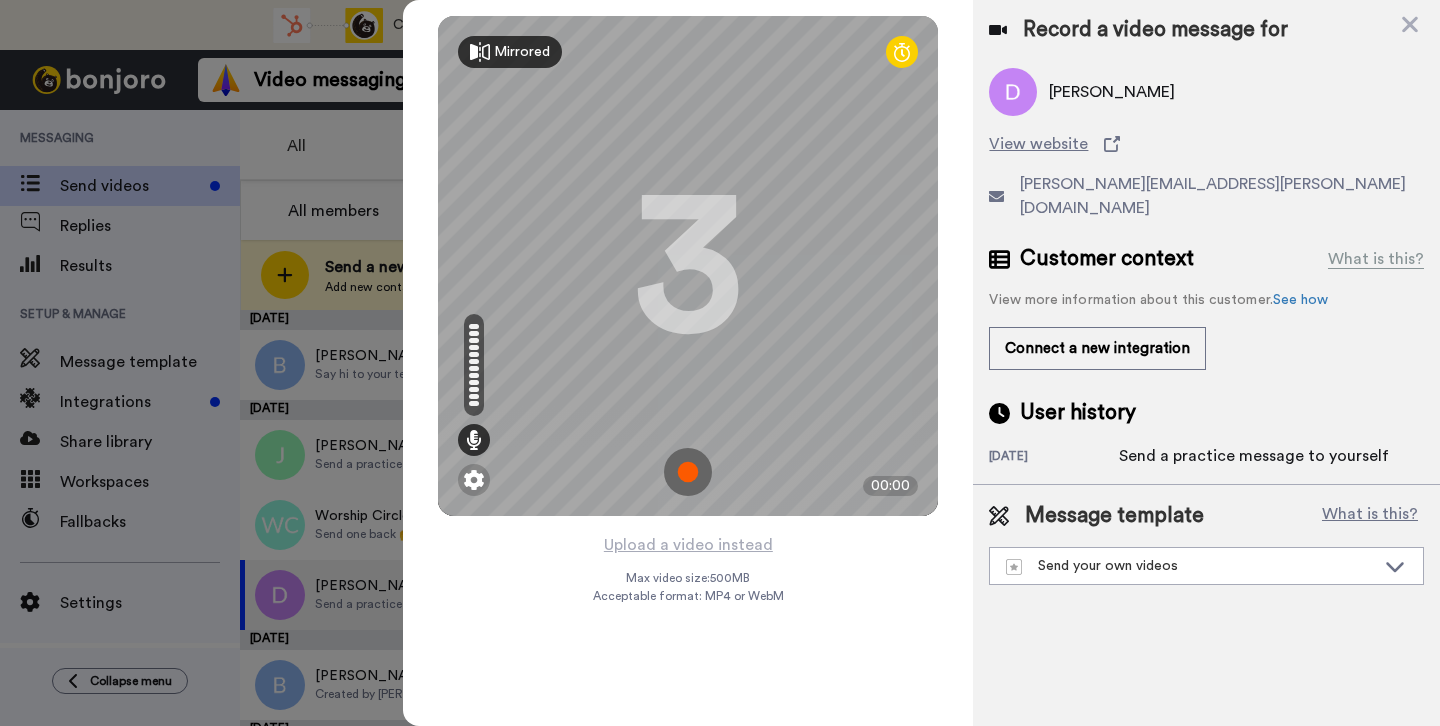 click on "Mirrored" at bounding box center (510, 52) 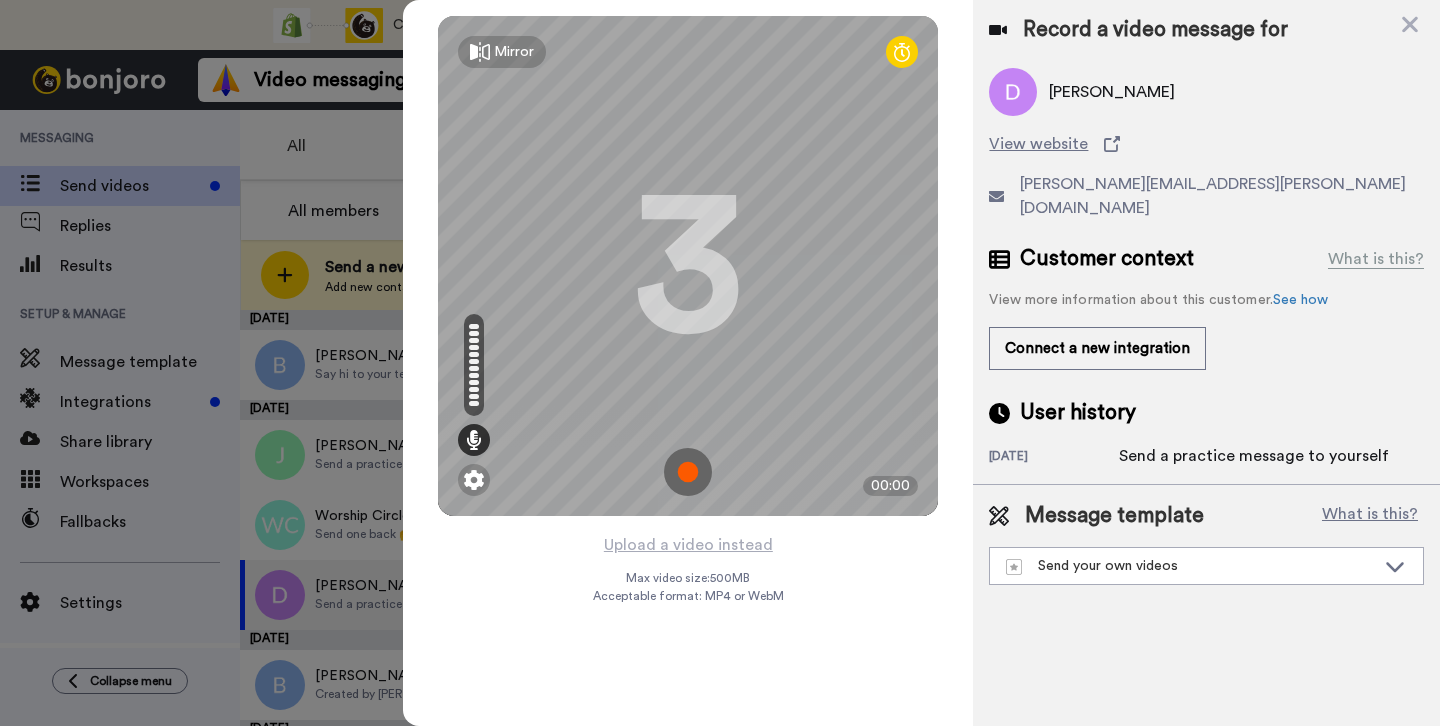 click on "Mirror" at bounding box center (514, 52) 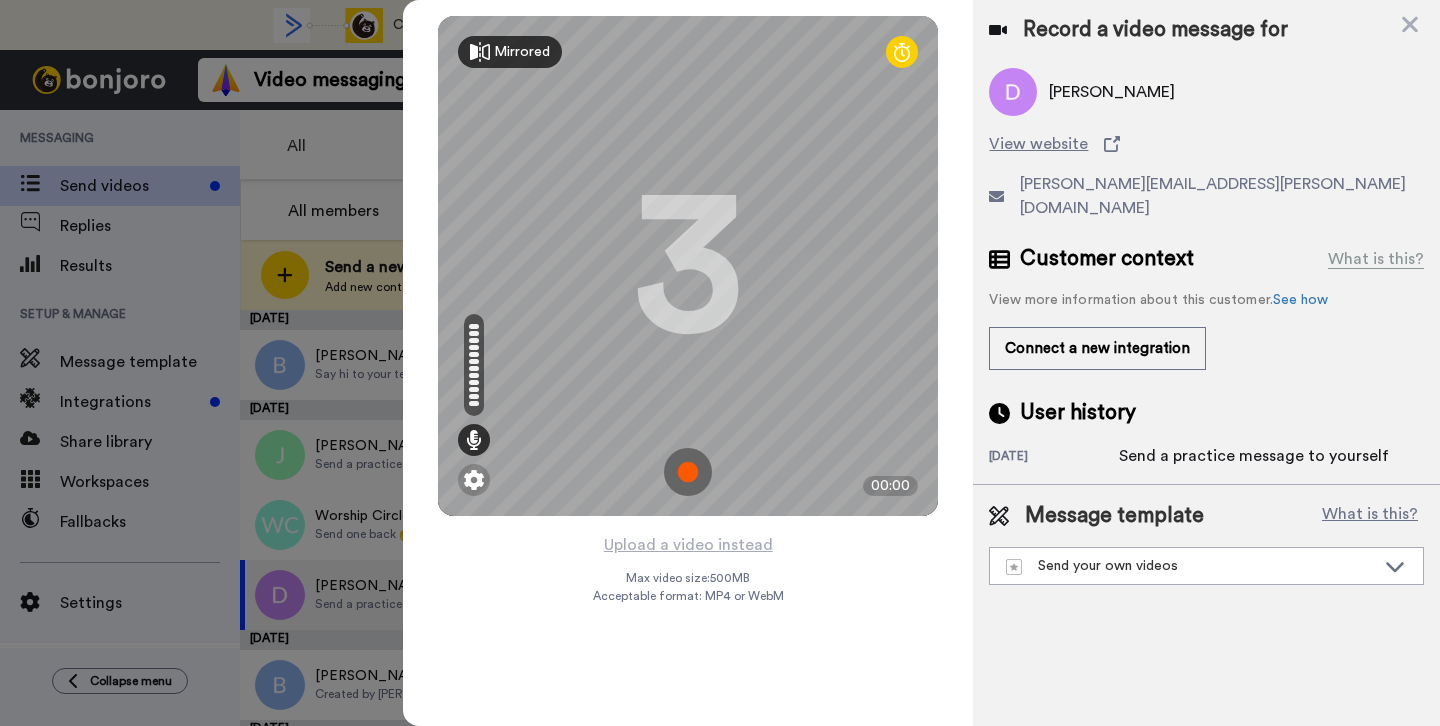 click on "Mirrored" at bounding box center [522, 52] 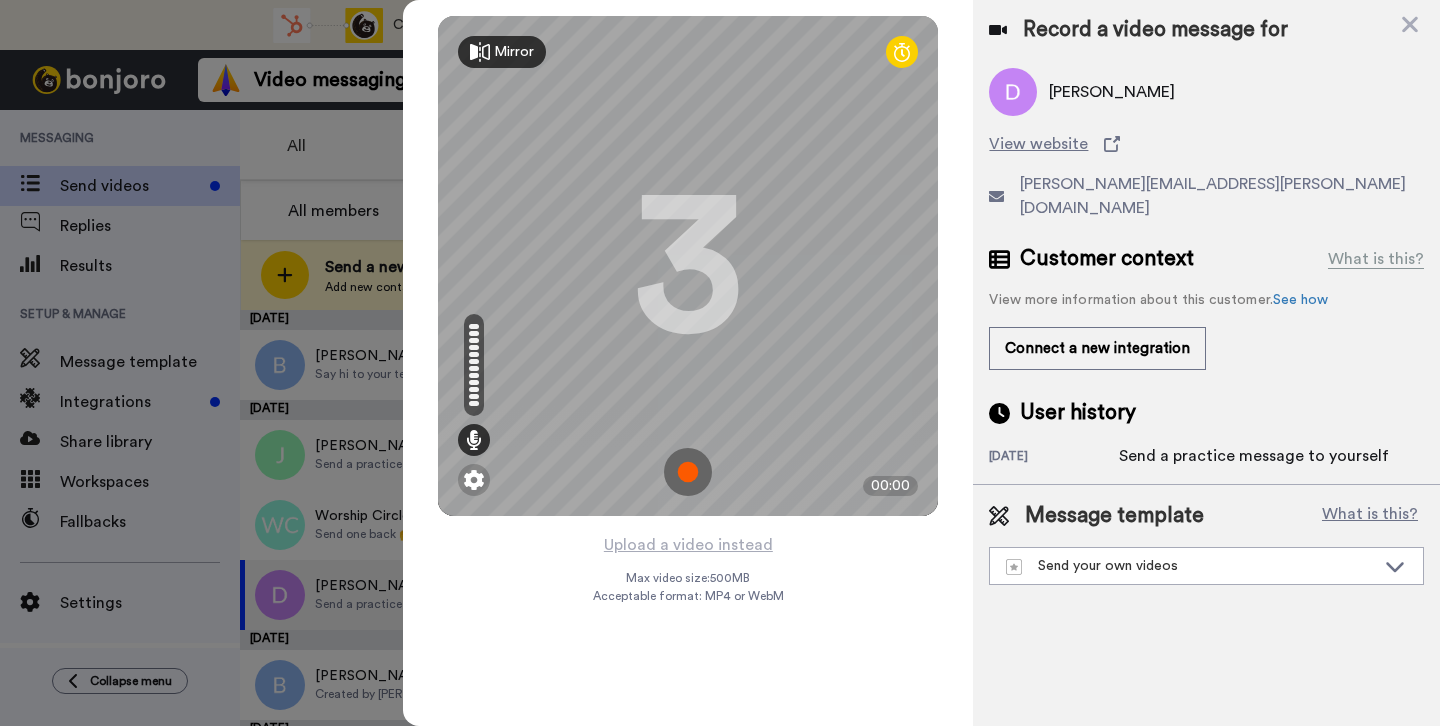 click at bounding box center [688, 472] 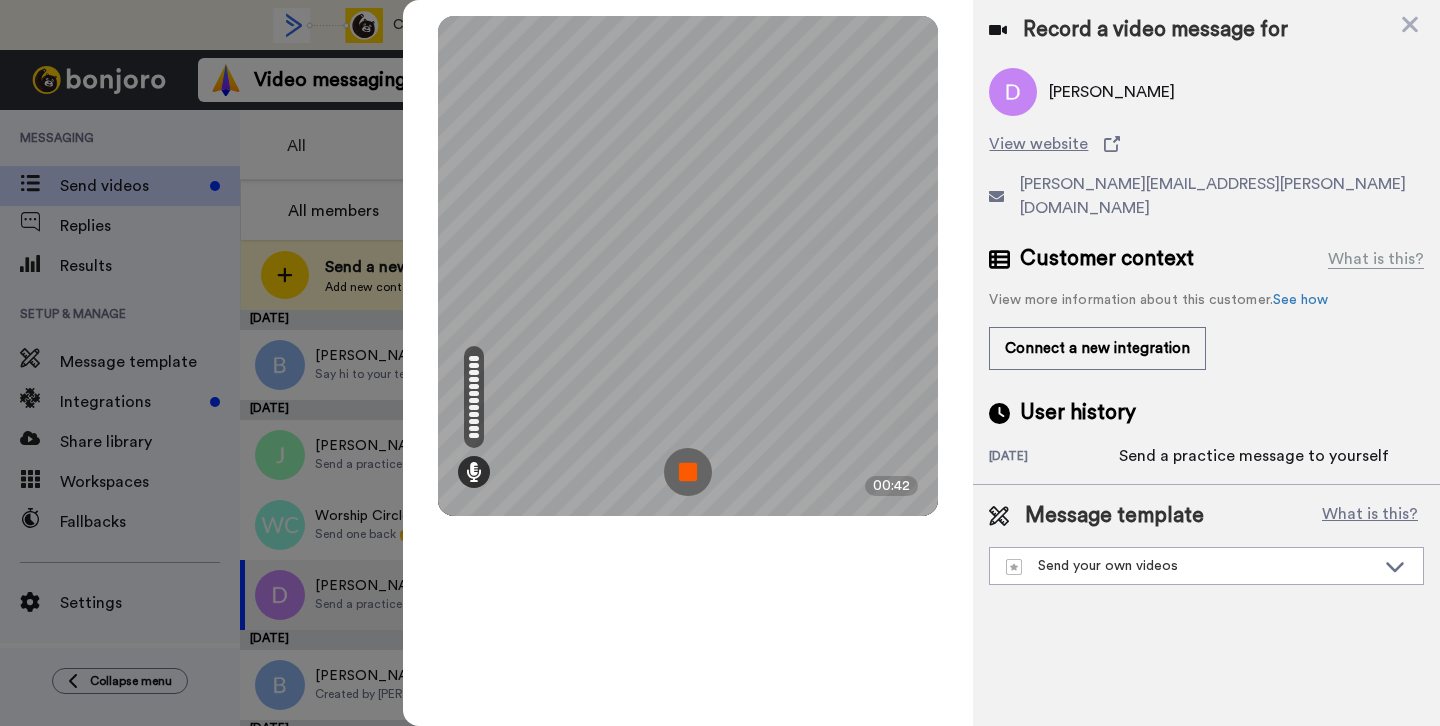 click at bounding box center (688, 472) 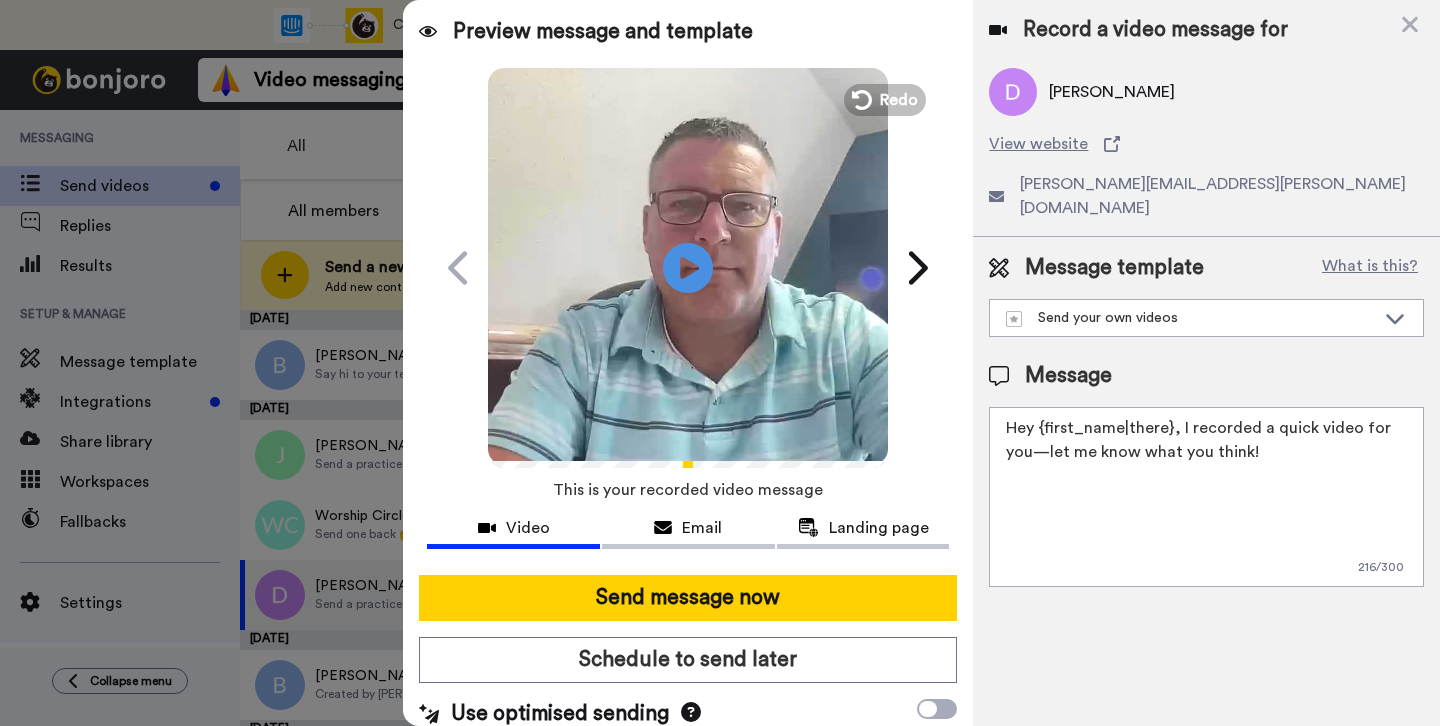 scroll, scrollTop: 18, scrollLeft: 0, axis: vertical 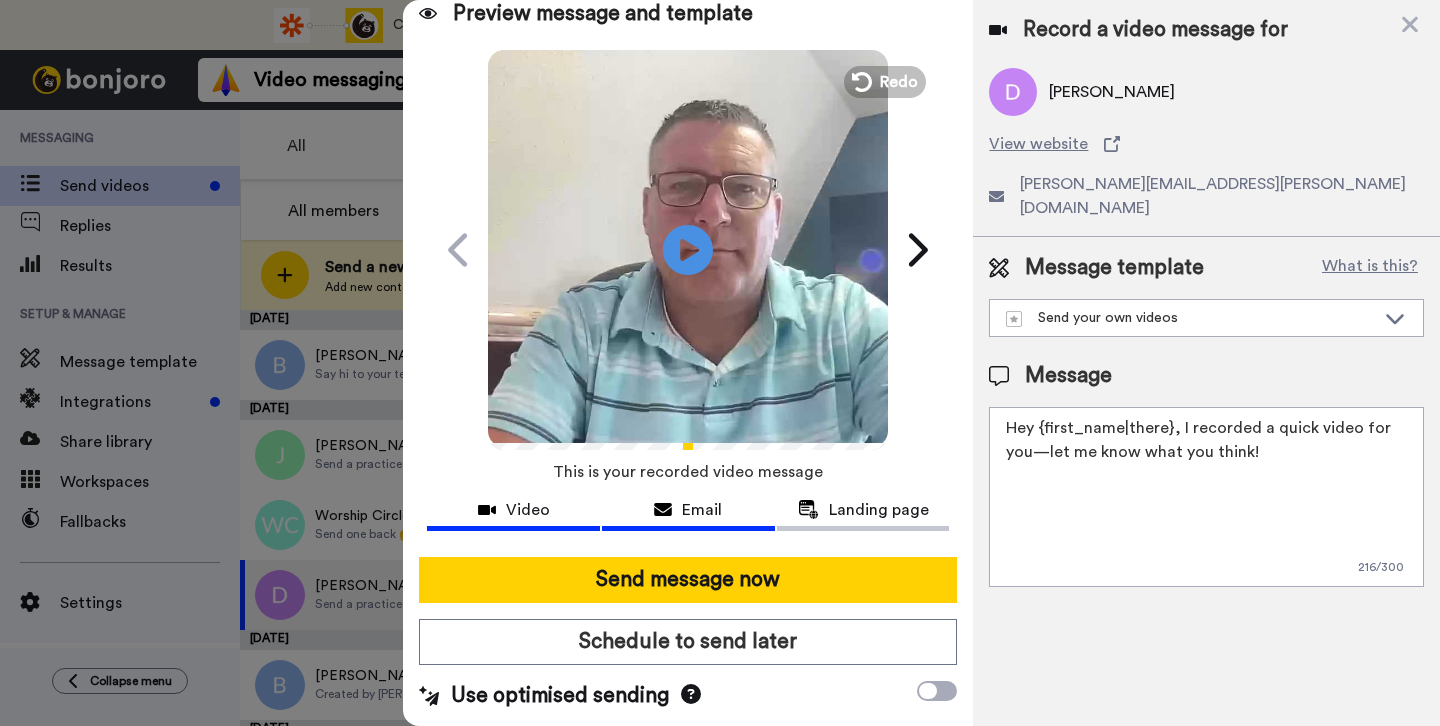 click on "Email" at bounding box center (702, 510) 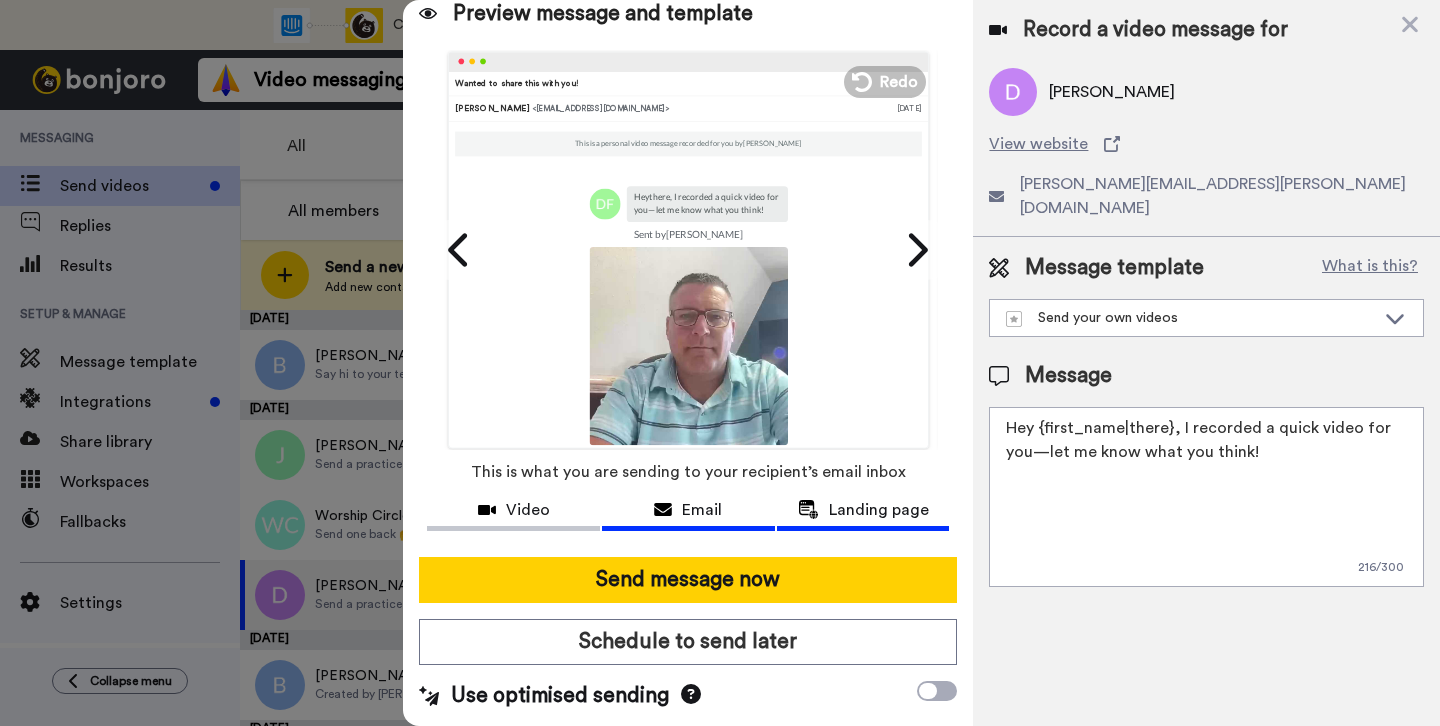click on "Landing page" at bounding box center (879, 510) 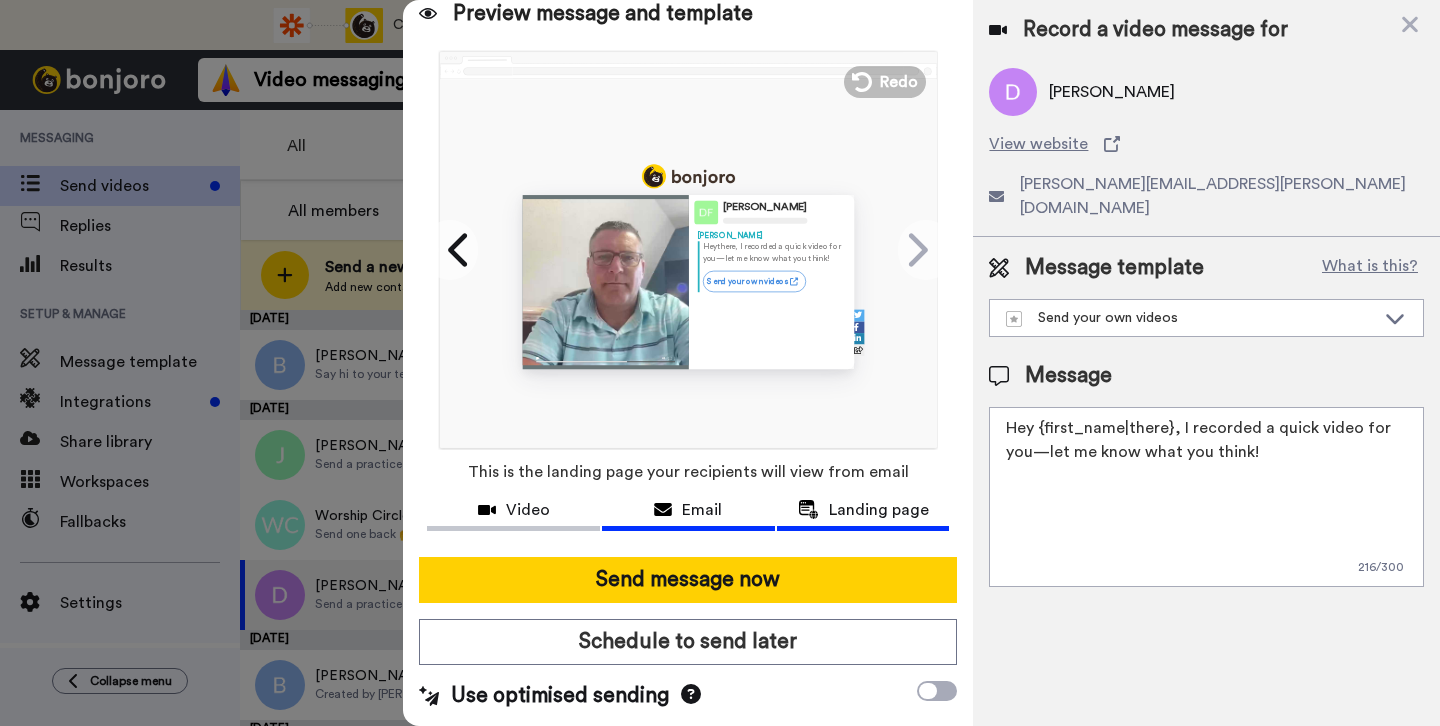 click on "Email" at bounding box center [702, 510] 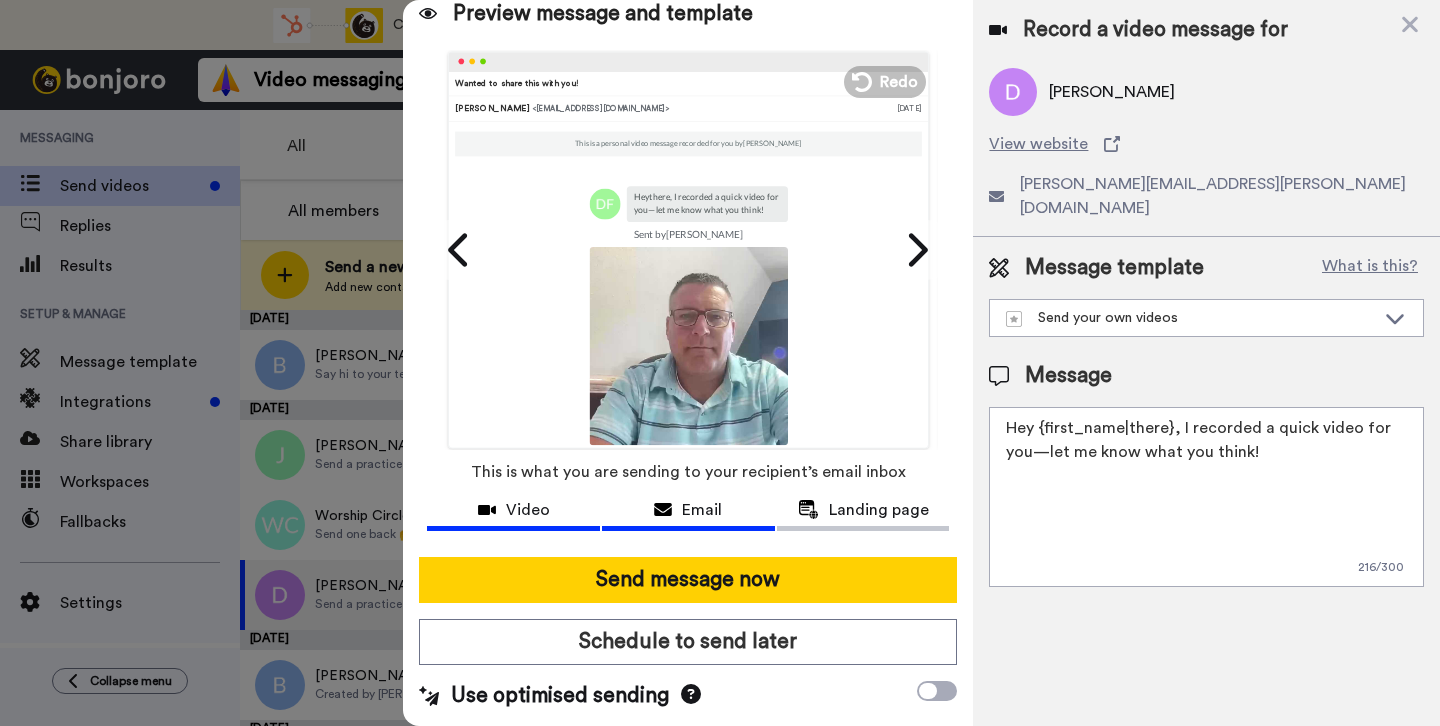 click on "Video" at bounding box center (528, 510) 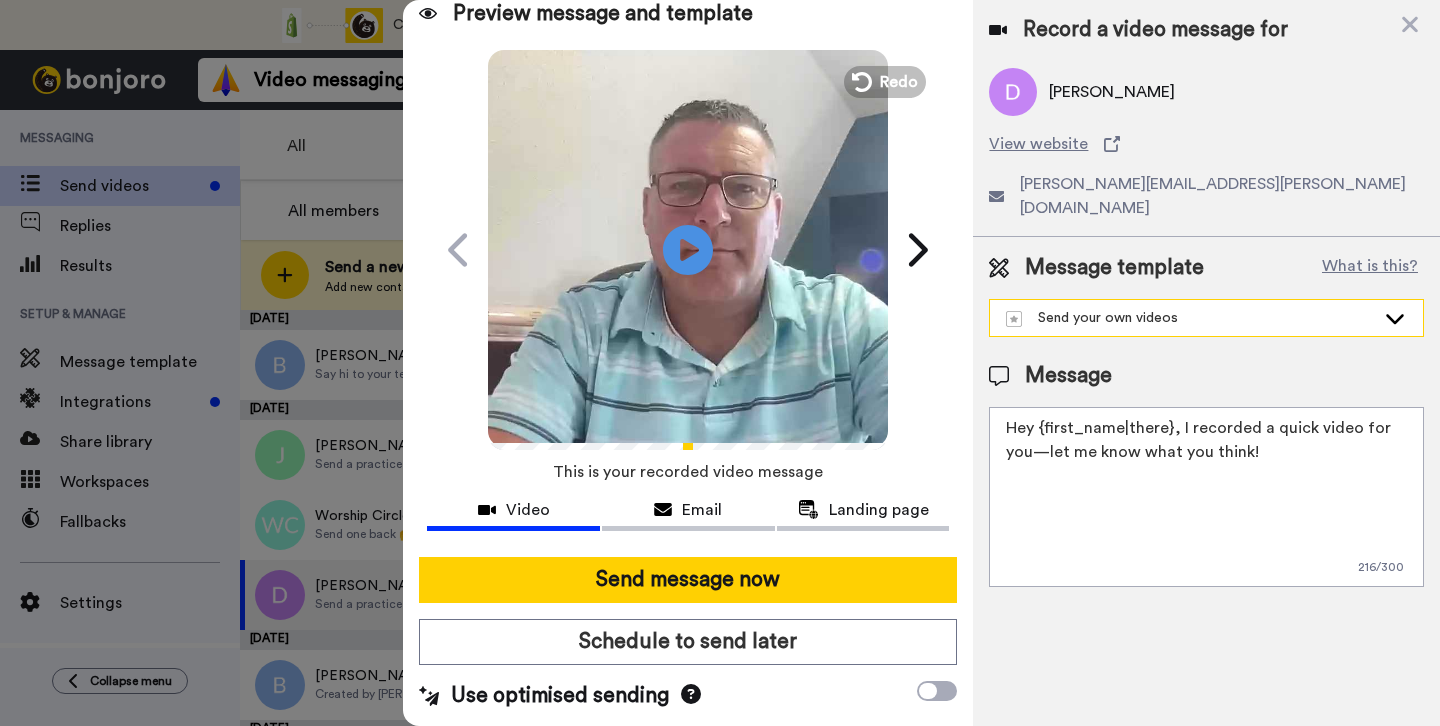 click on "Send your own videos" at bounding box center (1190, 318) 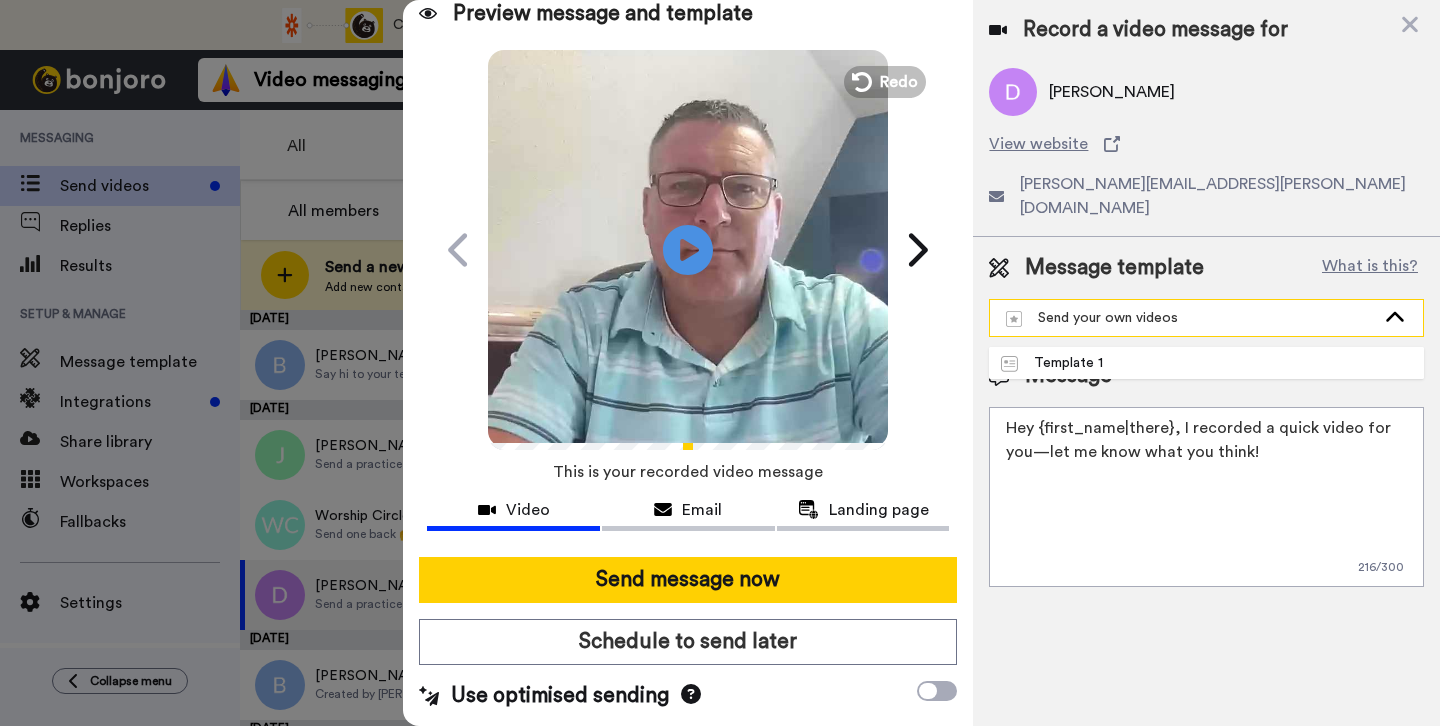 click on "Send your own videos" at bounding box center (1190, 318) 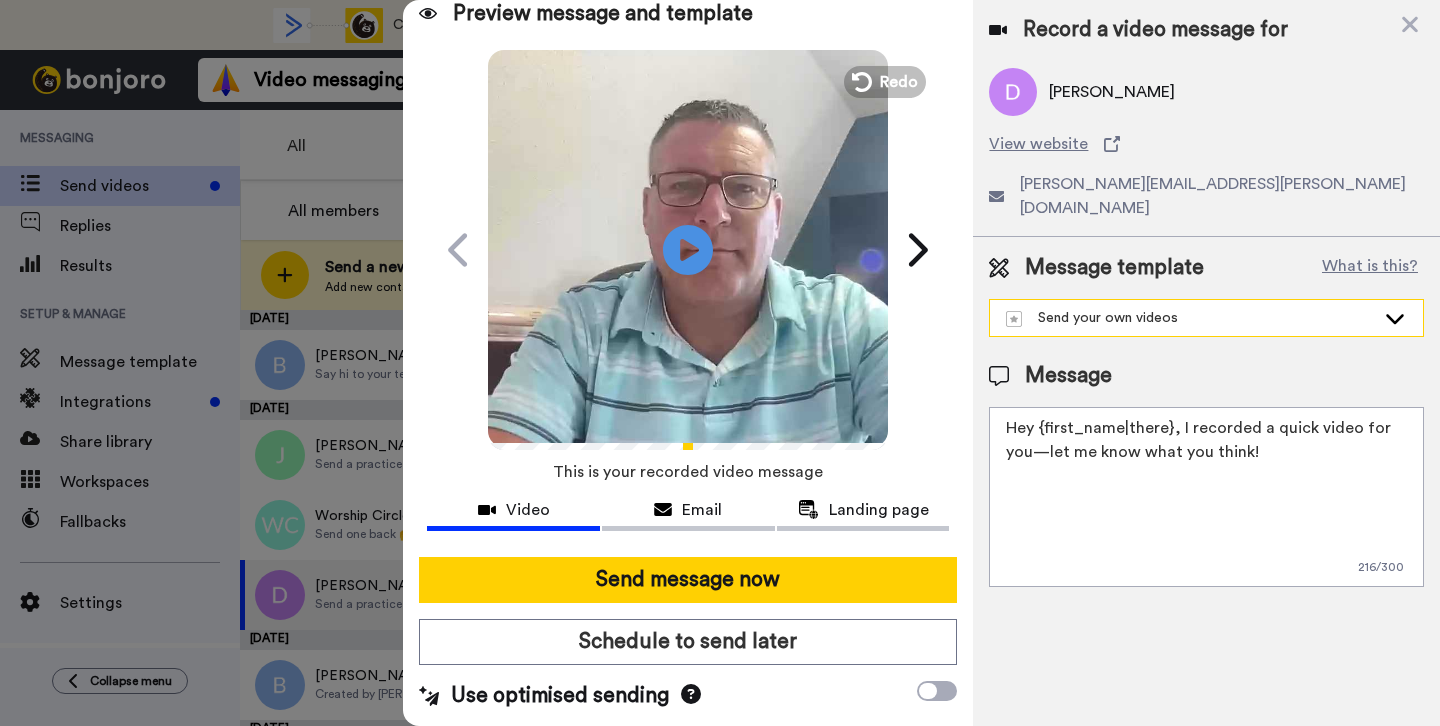 click on "Send your own videos" at bounding box center [1190, 318] 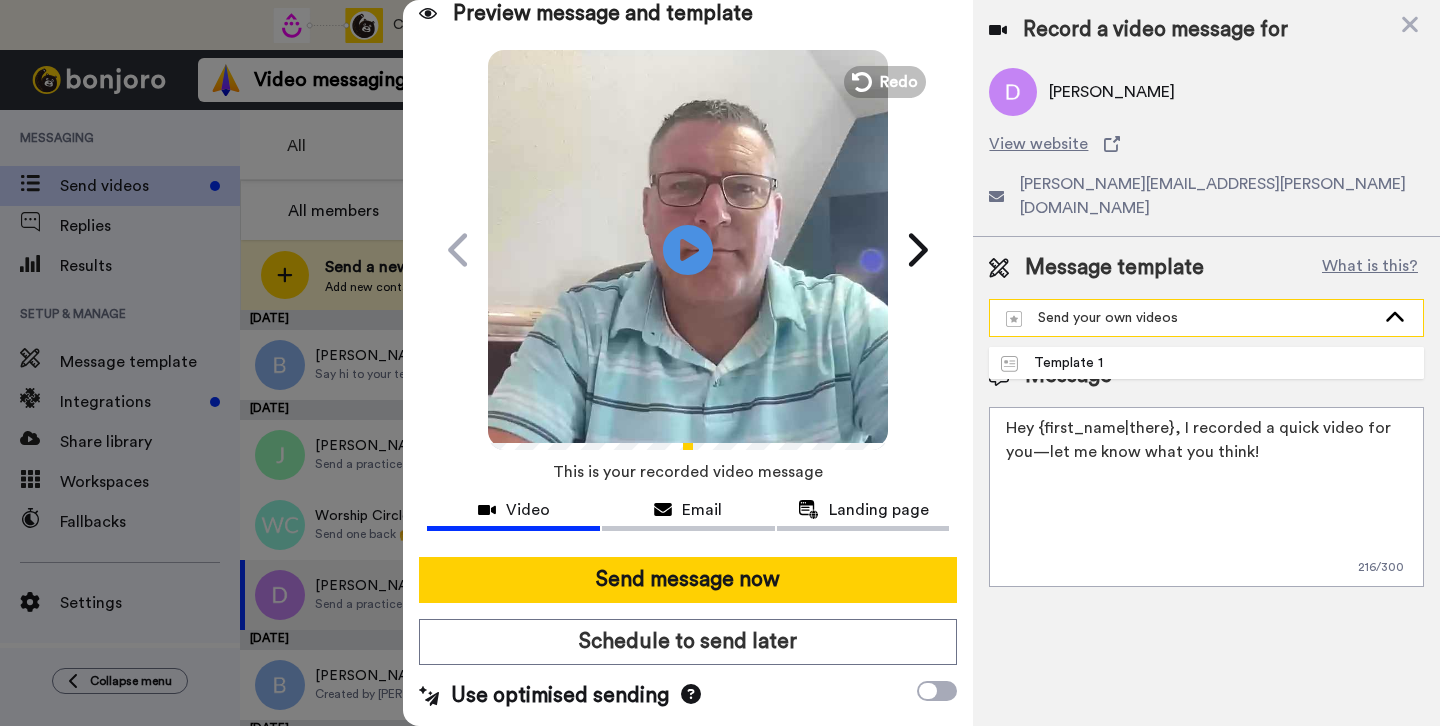 click on "Send your own videos" at bounding box center [1190, 318] 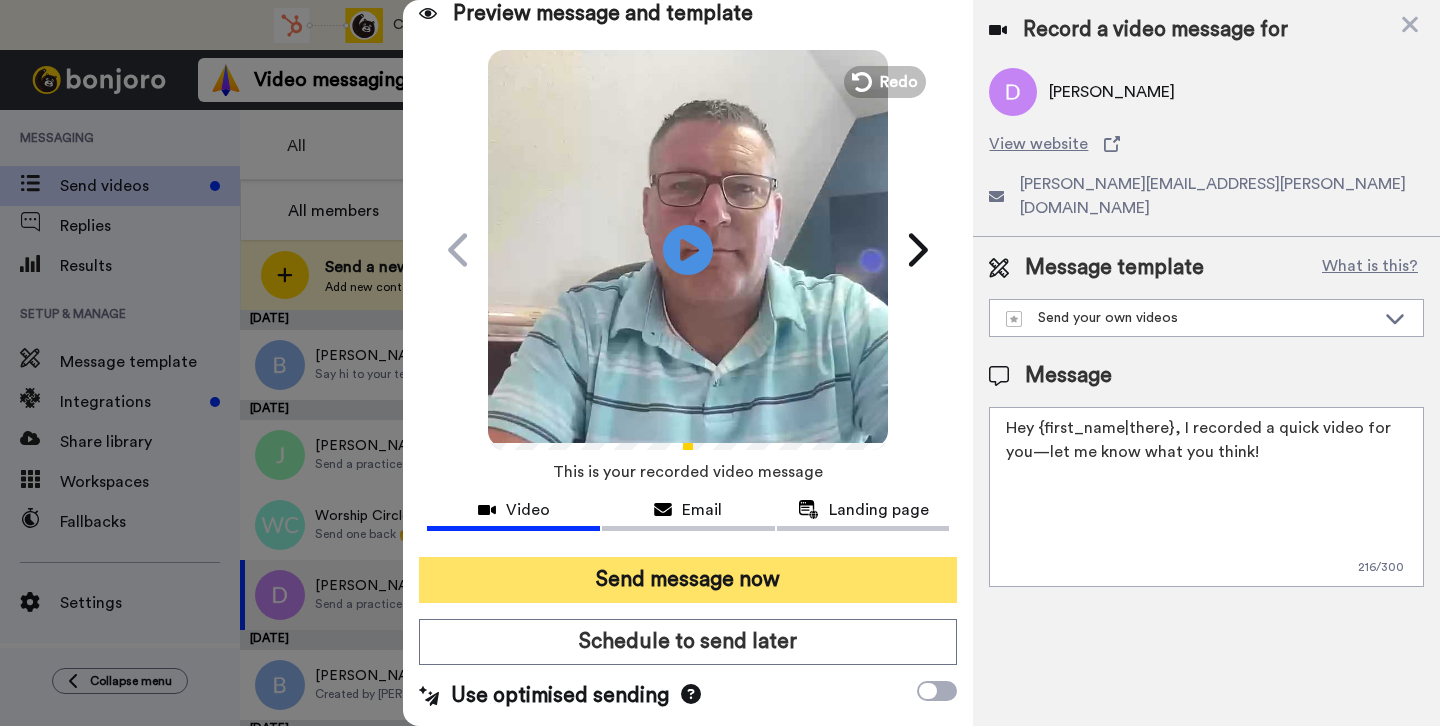 click on "Send message now" at bounding box center [688, 580] 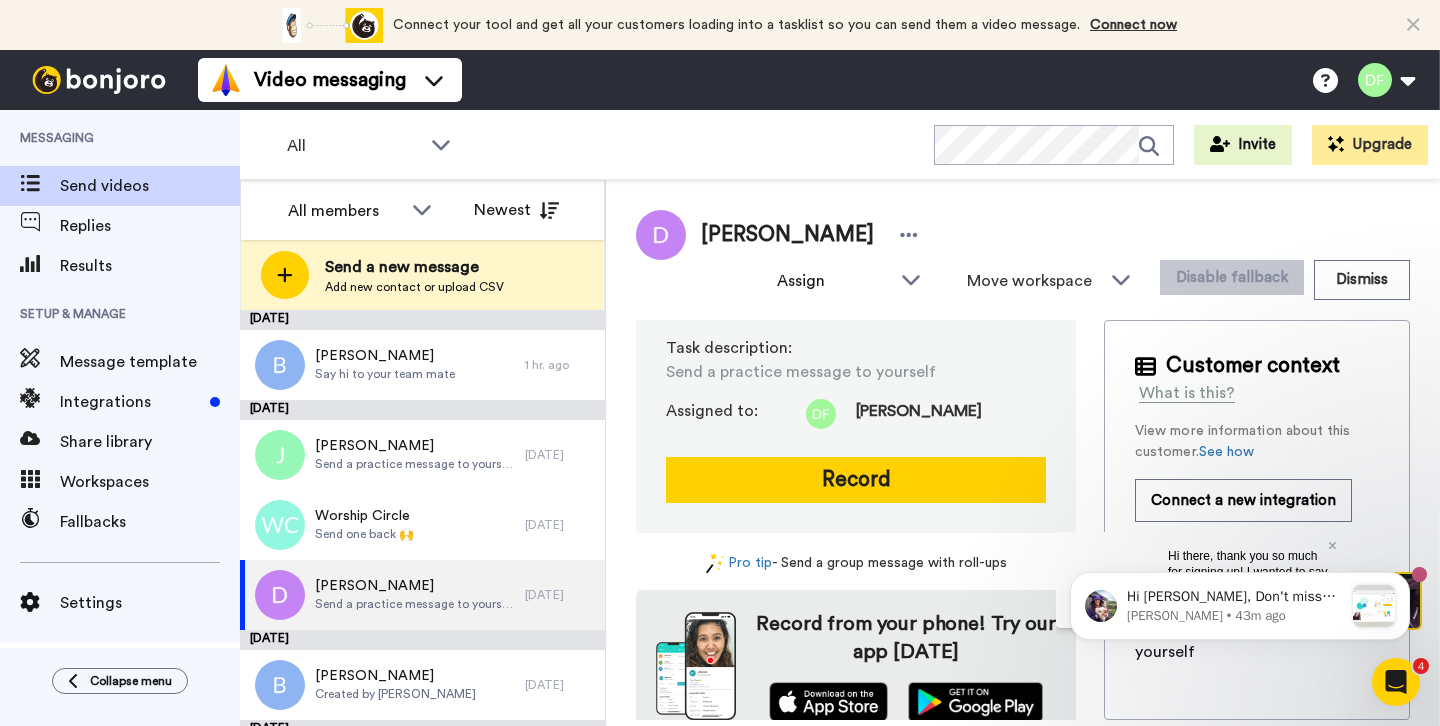 scroll, scrollTop: 0, scrollLeft: 0, axis: both 